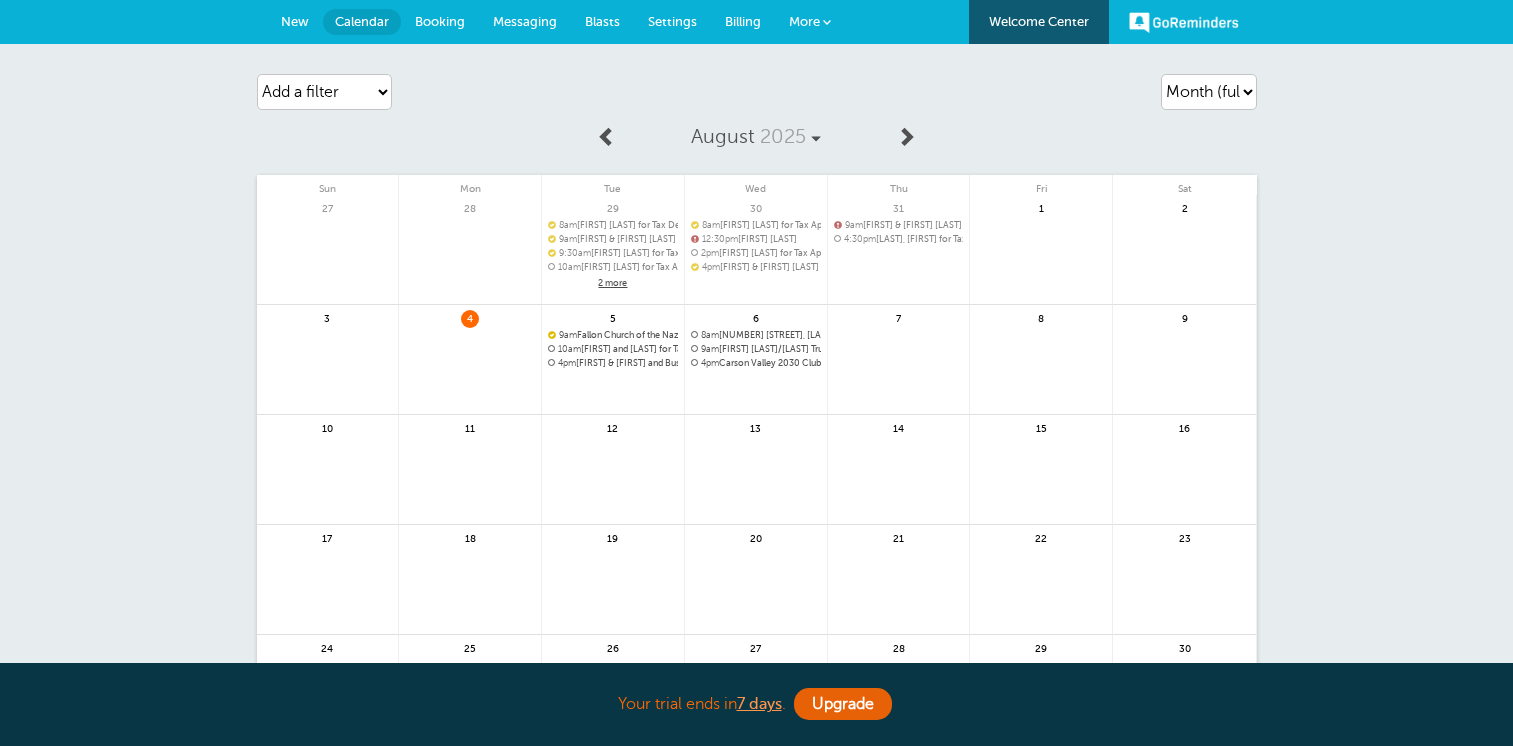 scroll, scrollTop: 0, scrollLeft: 0, axis: both 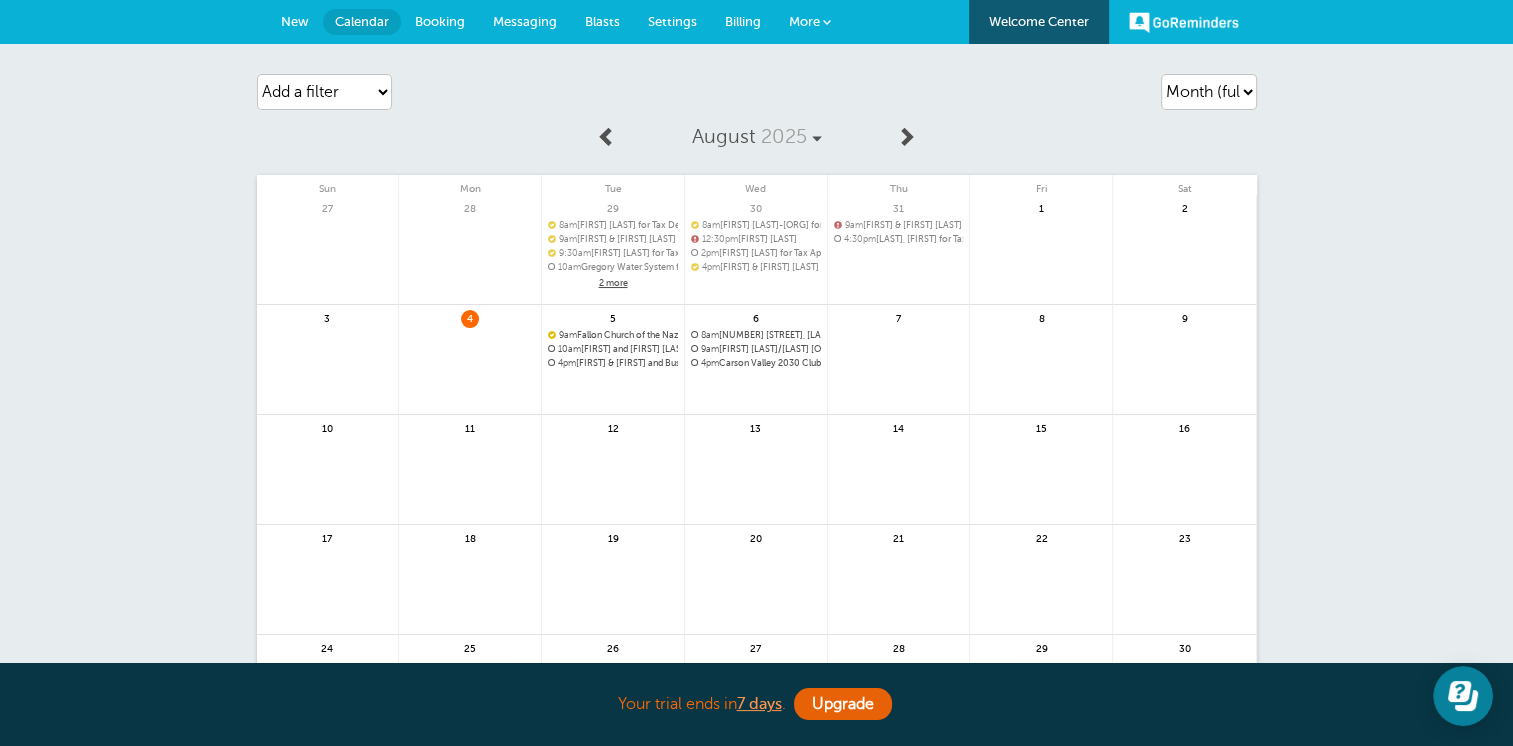 click at bounding box center (613, 415) 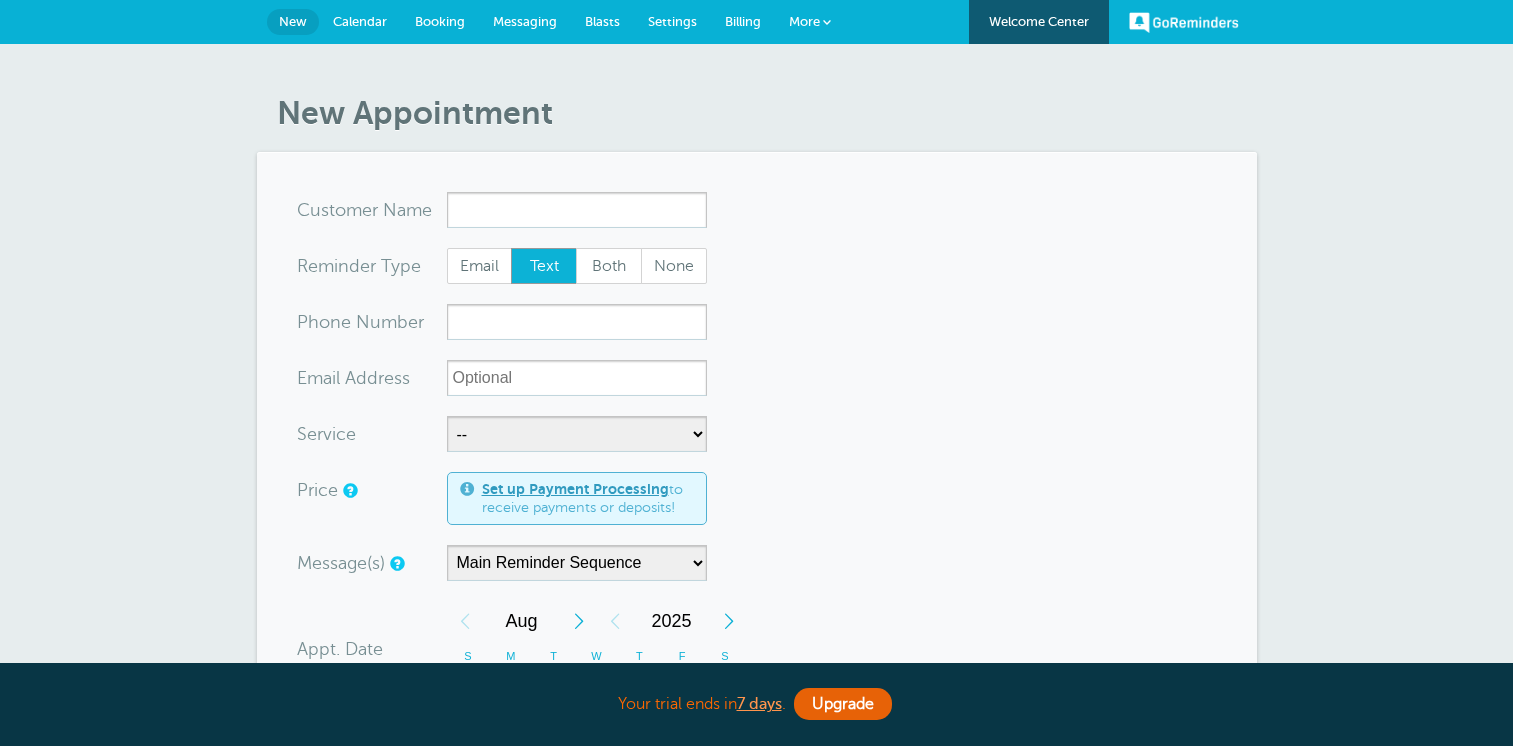 scroll, scrollTop: 0, scrollLeft: 0, axis: both 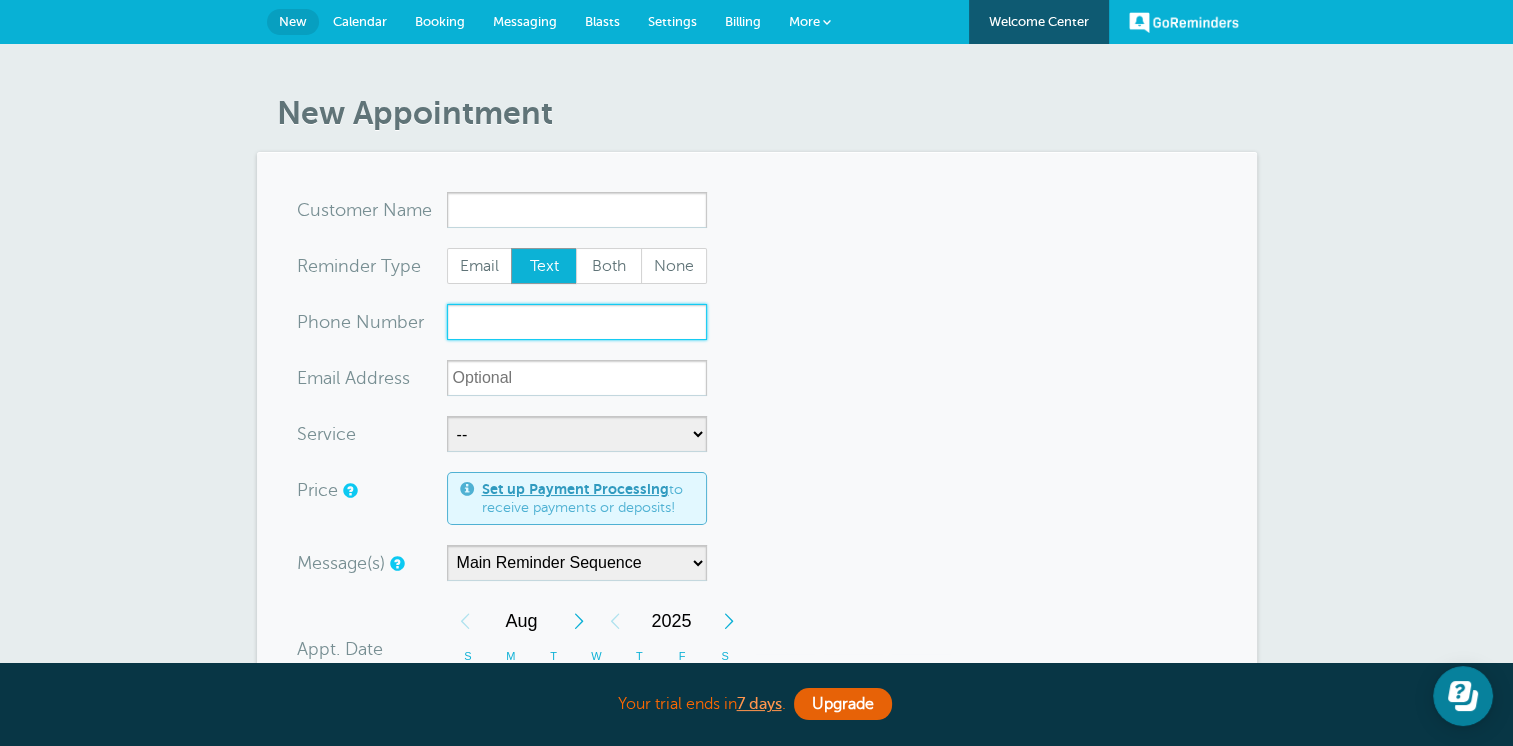 click on "xxx-no-autofill" at bounding box center (577, 322) 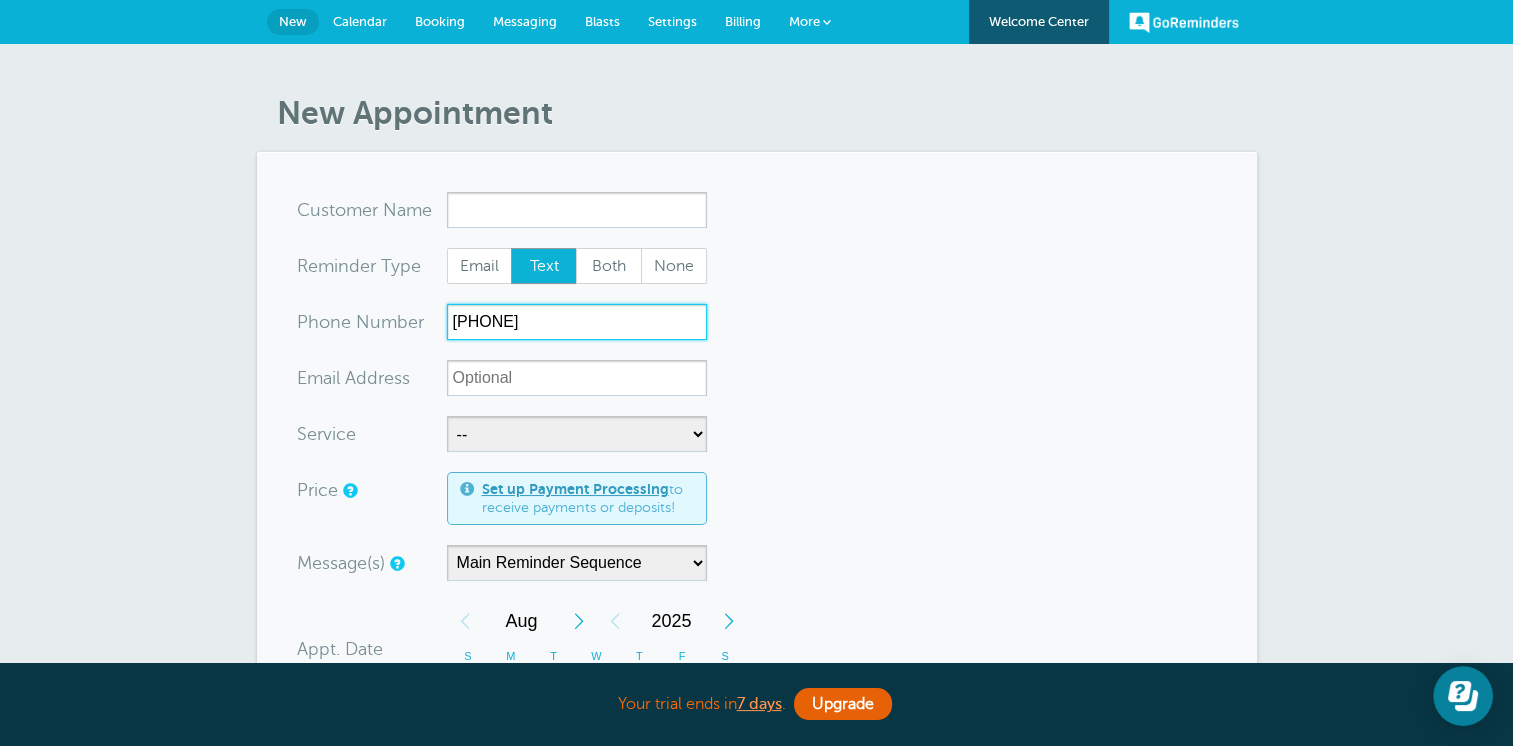 type on "775-291-0510" 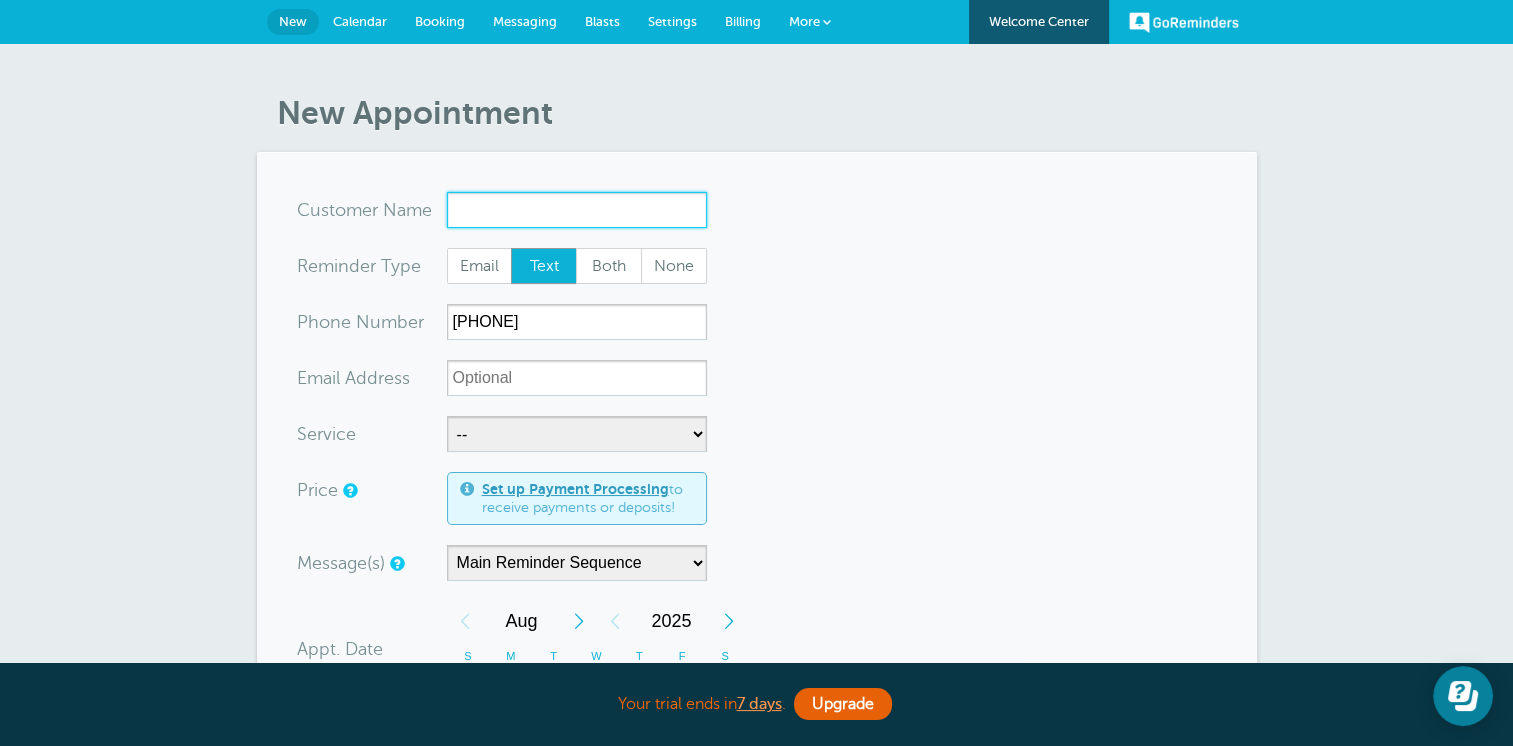 click on "x-no-autofill" at bounding box center [577, 210] 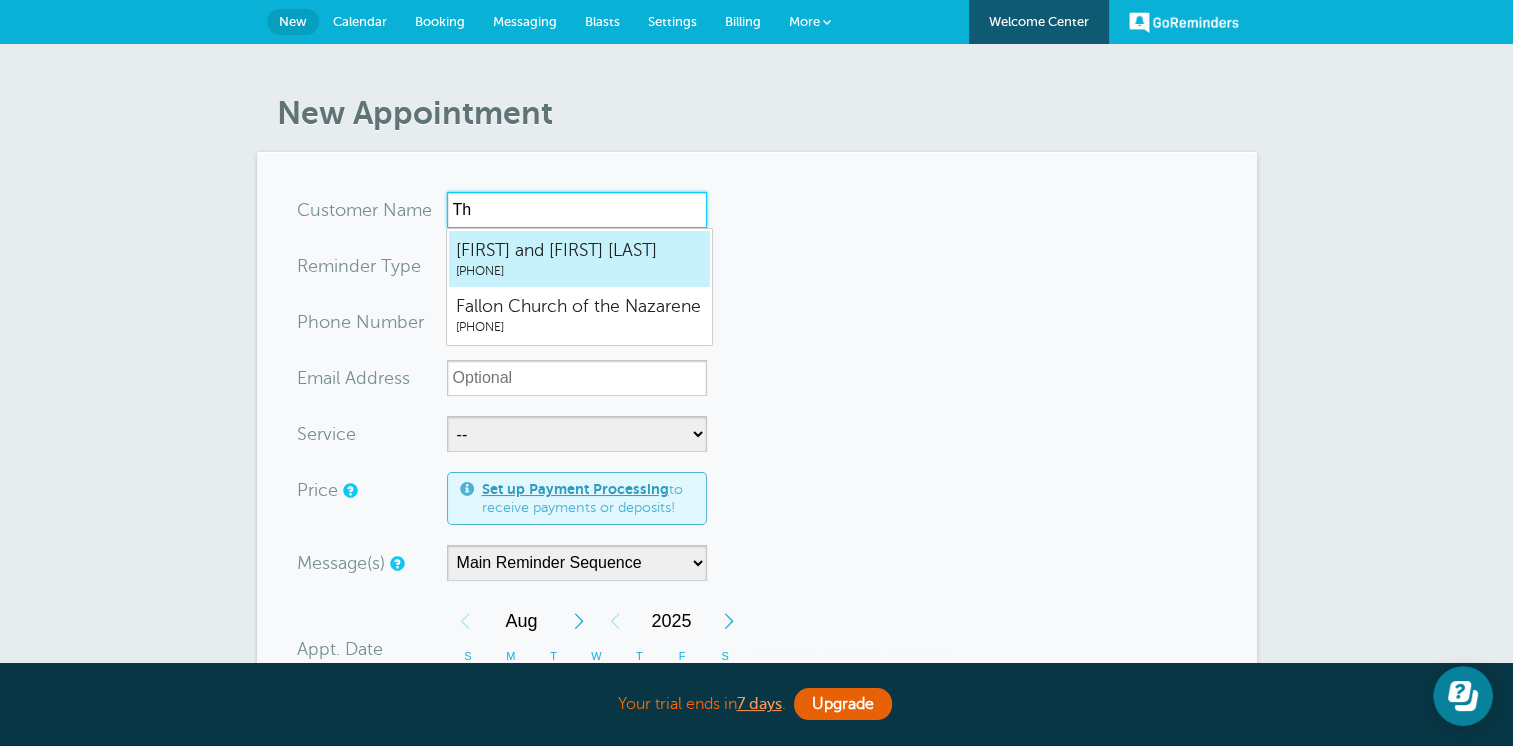 type on "Tho" 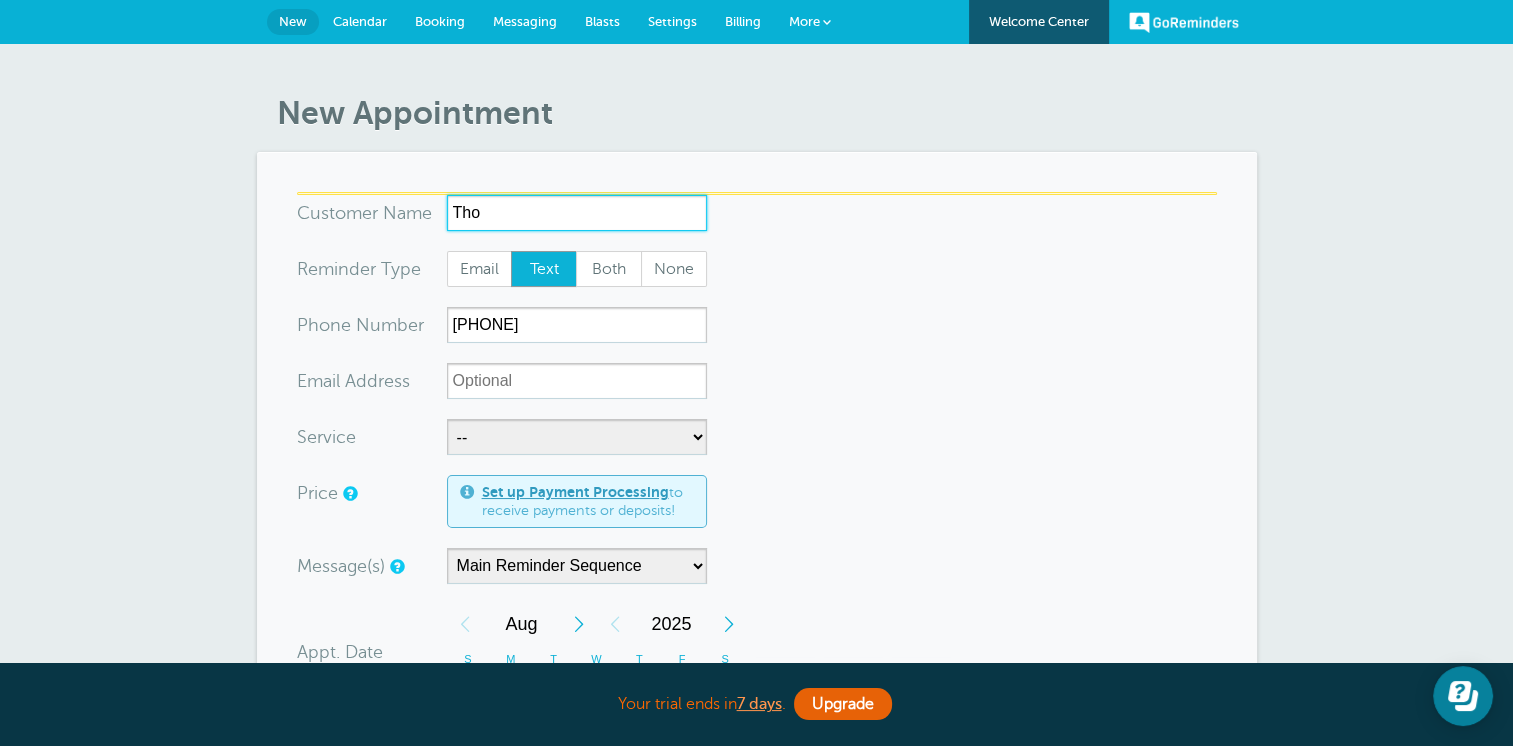 type 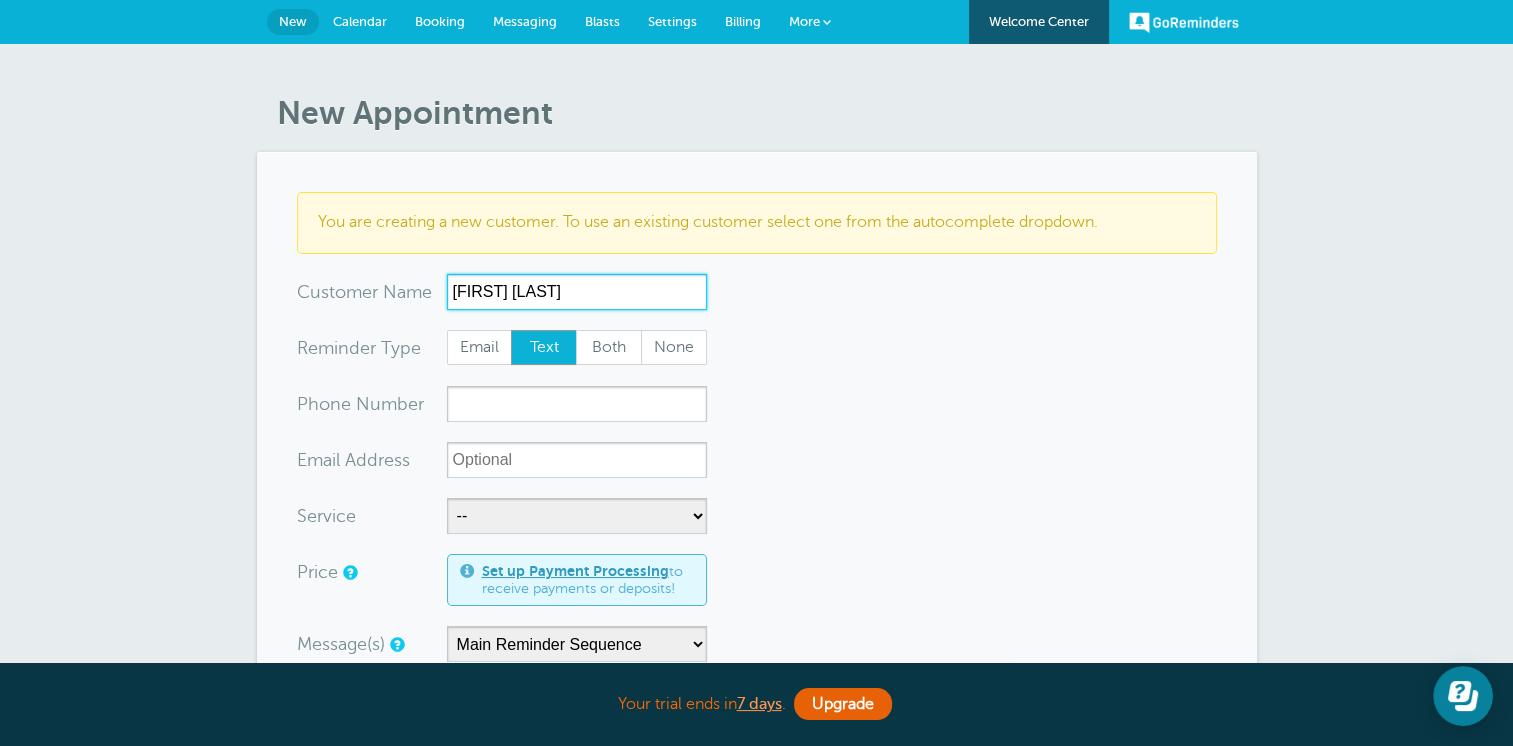 type on "Thomas Case" 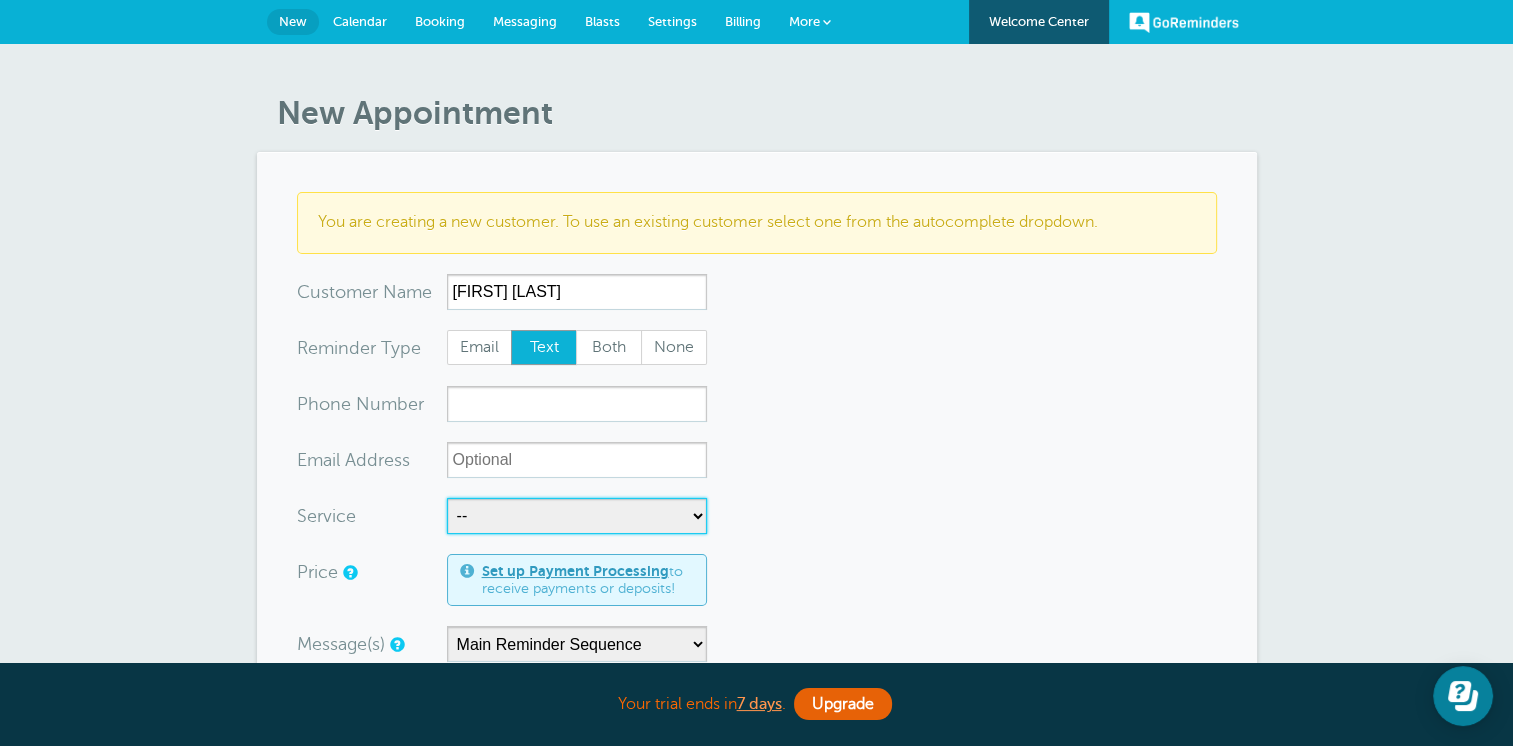click on "-- New Client Appointment Tax Appointment Tax Delivery" at bounding box center [577, 516] 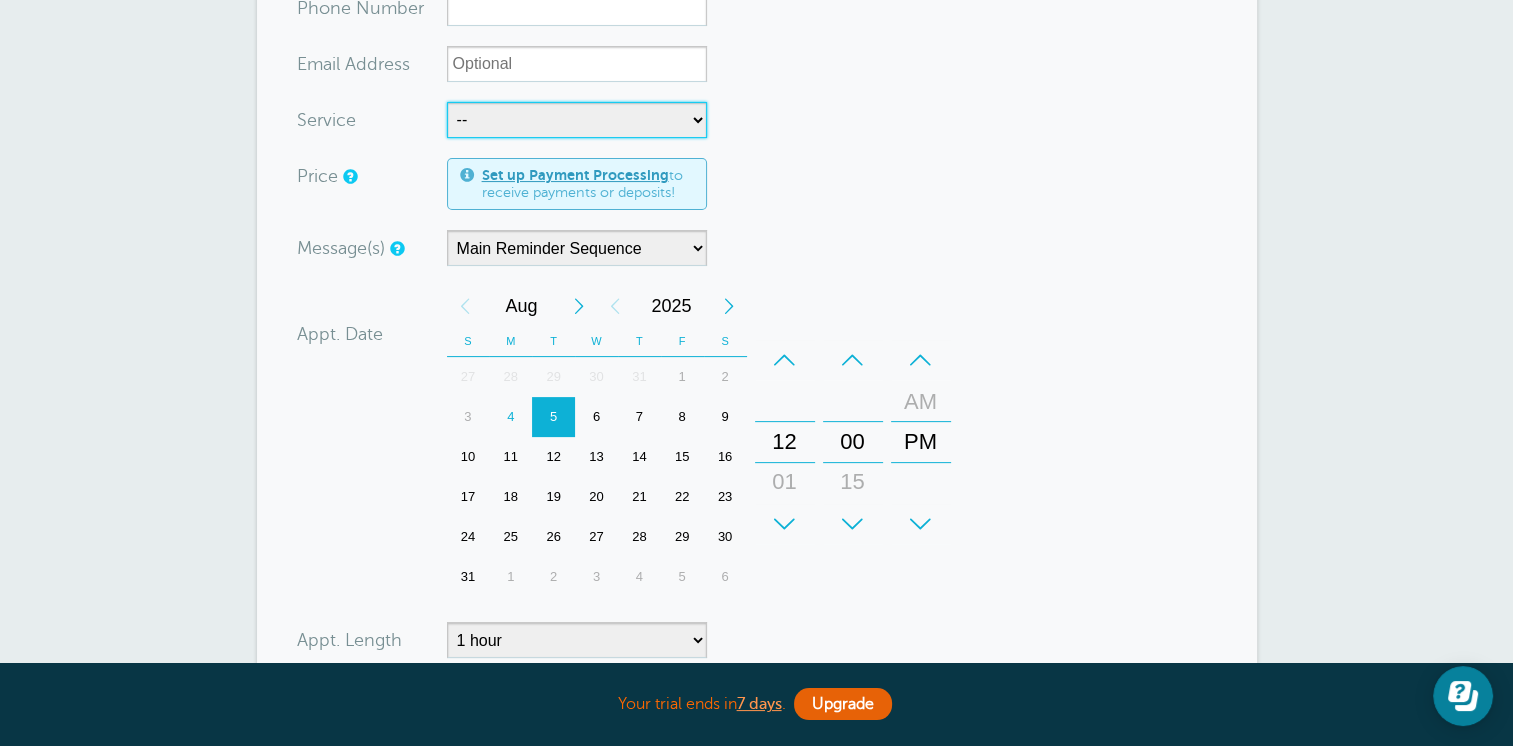 scroll, scrollTop: 400, scrollLeft: 0, axis: vertical 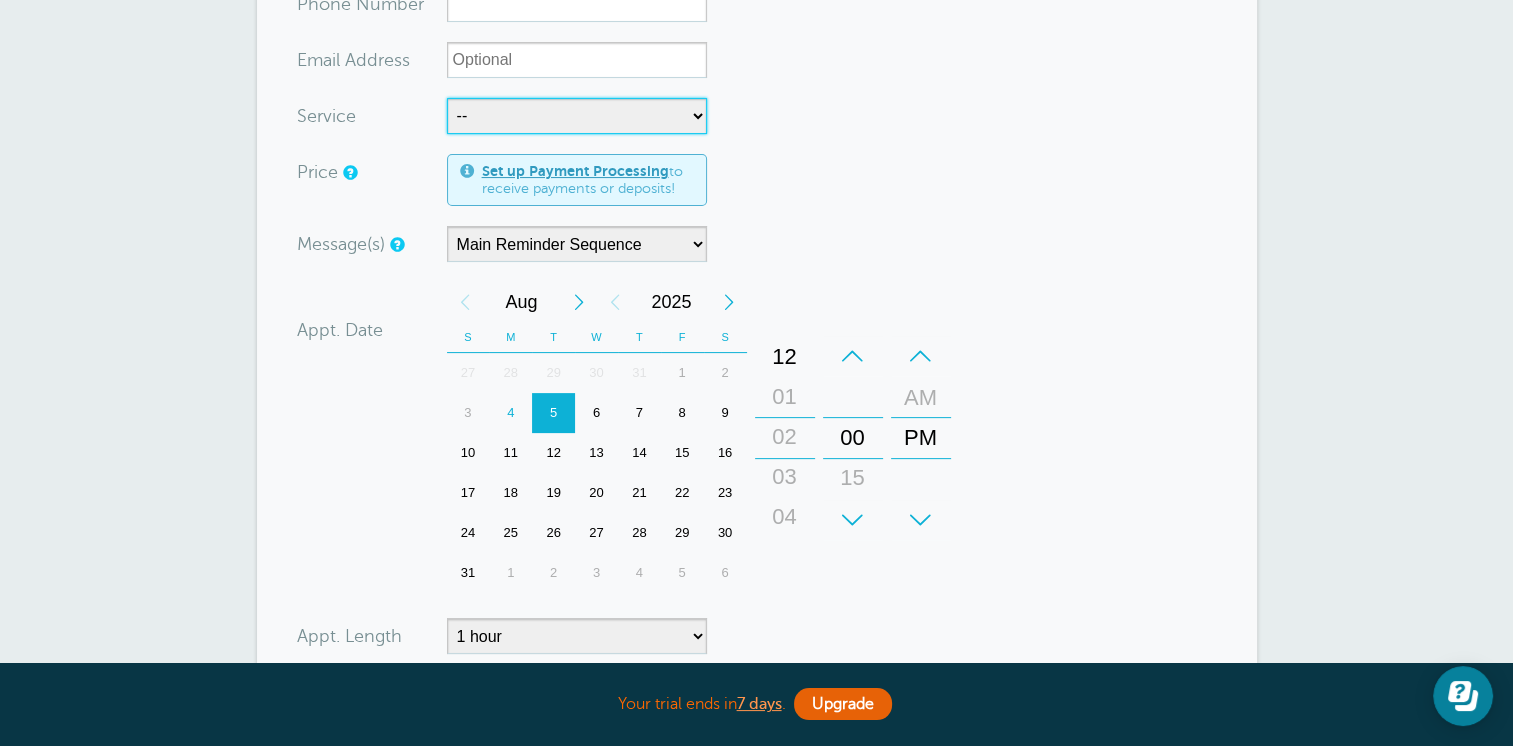 drag, startPoint x: 788, startPoint y: 438, endPoint x: 800, endPoint y: 357, distance: 81.88406 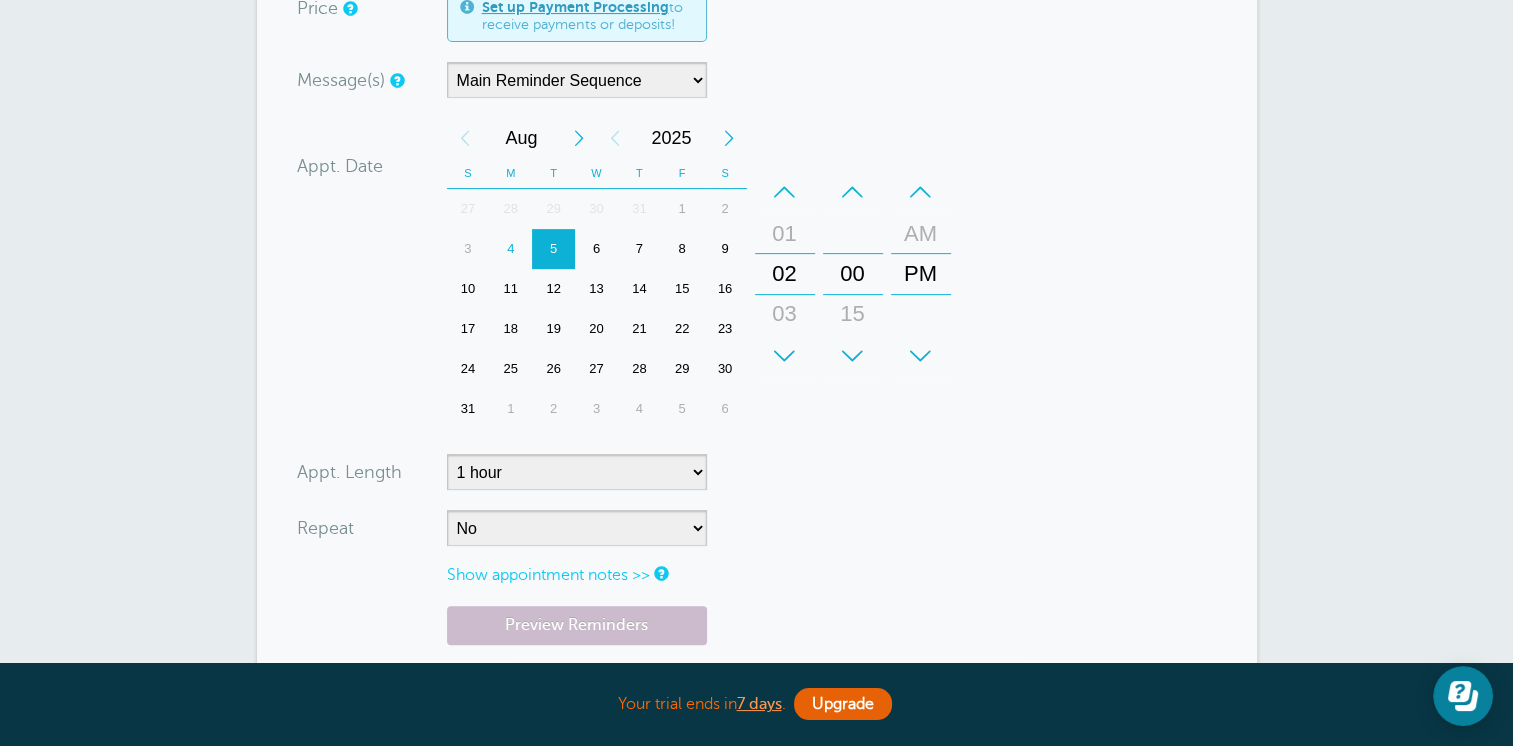 scroll, scrollTop: 600, scrollLeft: 0, axis: vertical 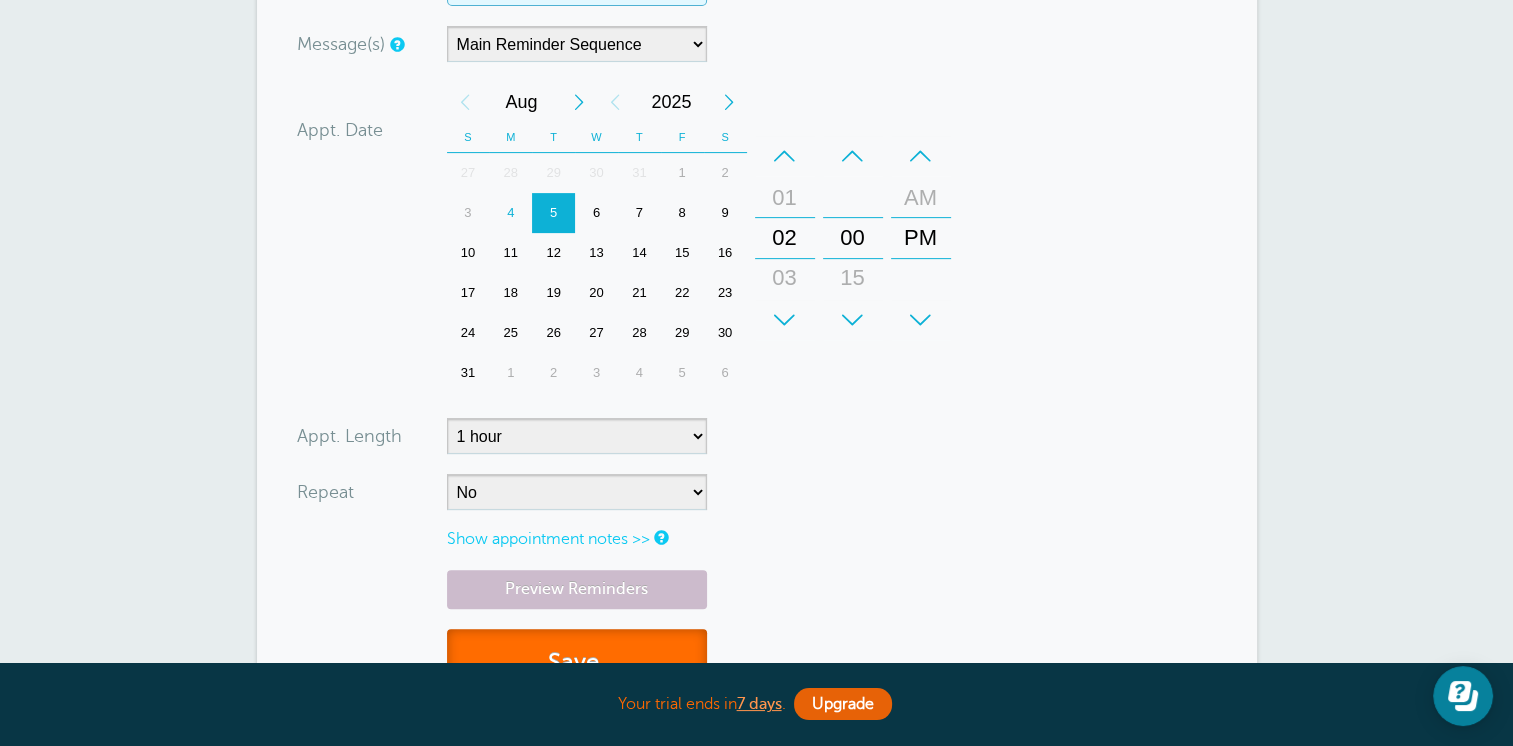 click on "Save" at bounding box center [577, 663] 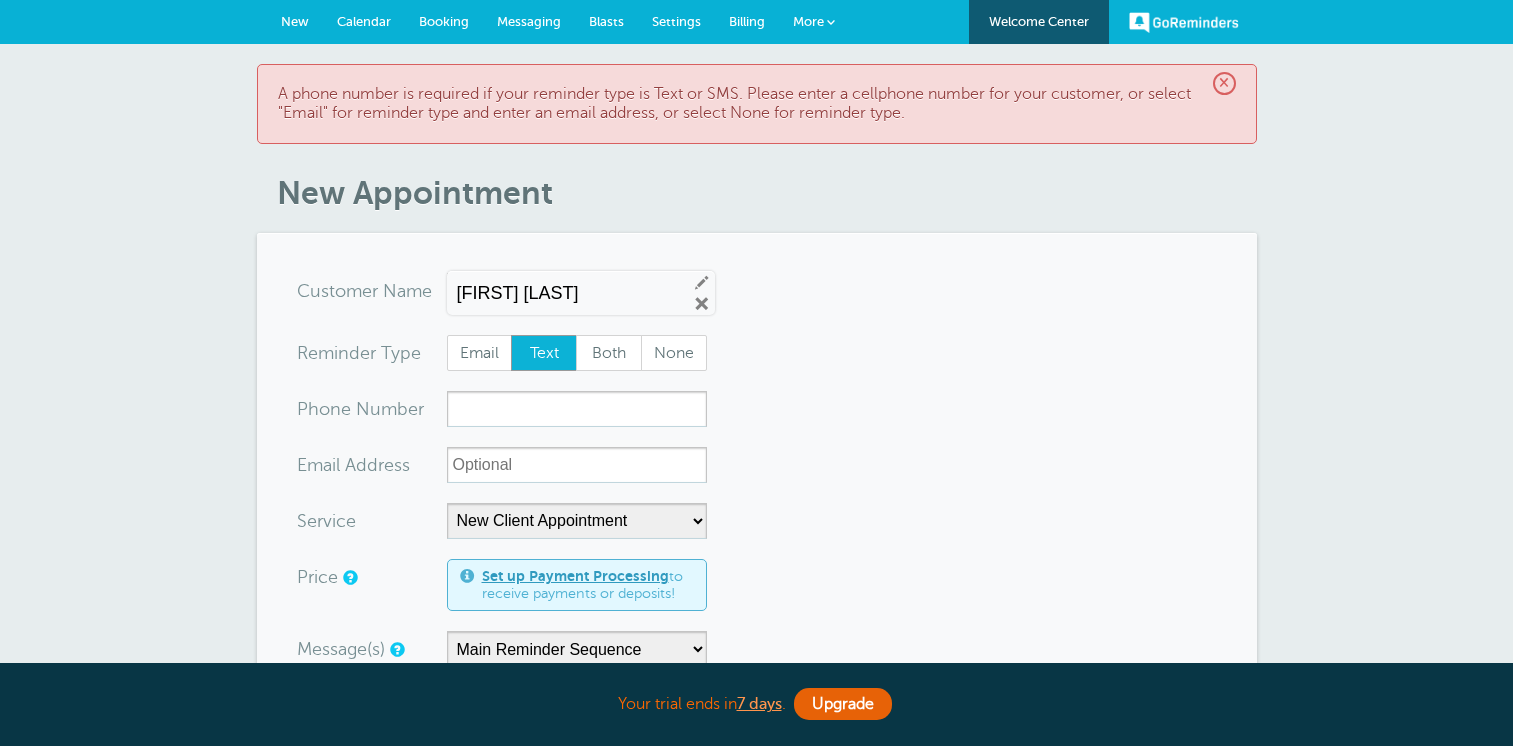 scroll, scrollTop: 0, scrollLeft: 0, axis: both 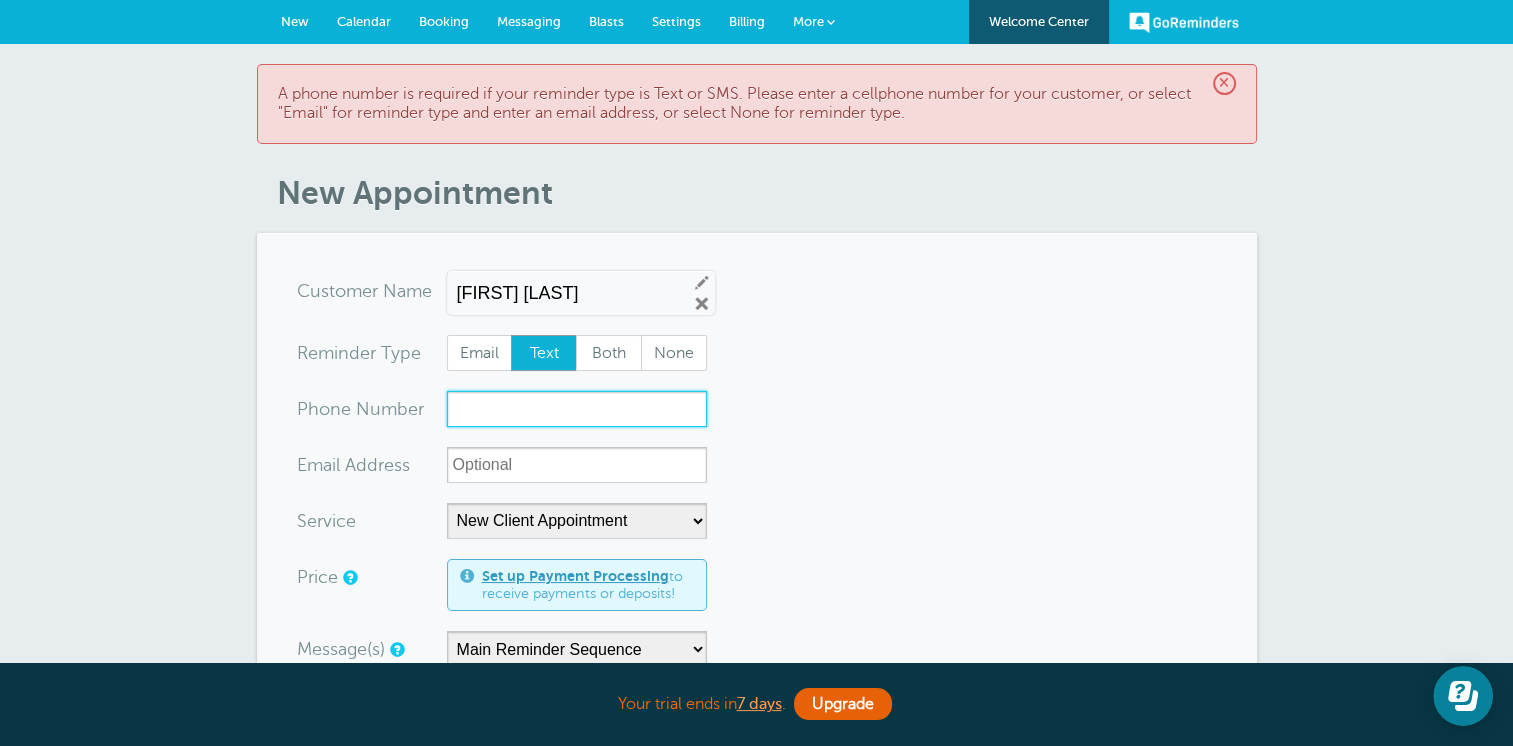 click on "xxx-no-autofill" at bounding box center [577, 409] 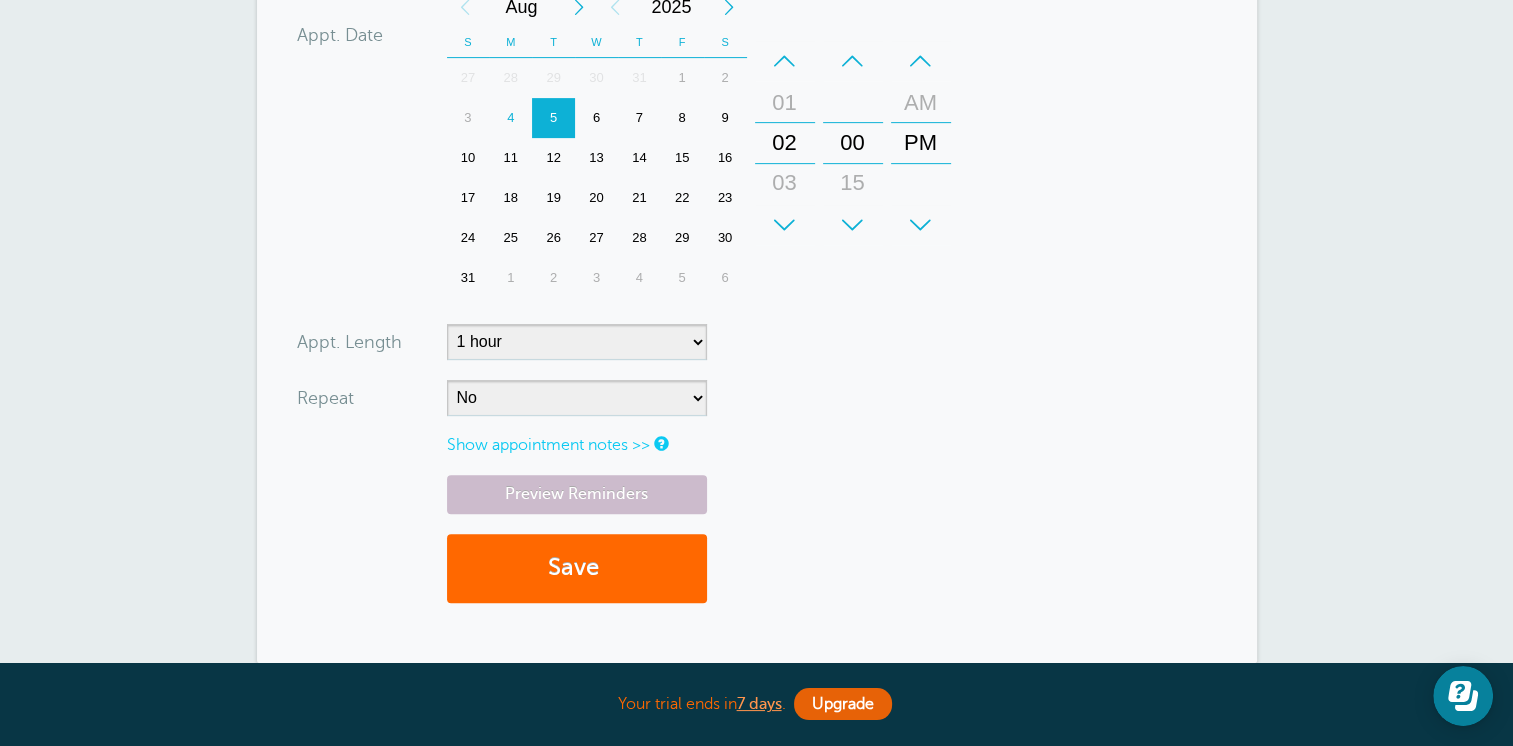 scroll, scrollTop: 900, scrollLeft: 0, axis: vertical 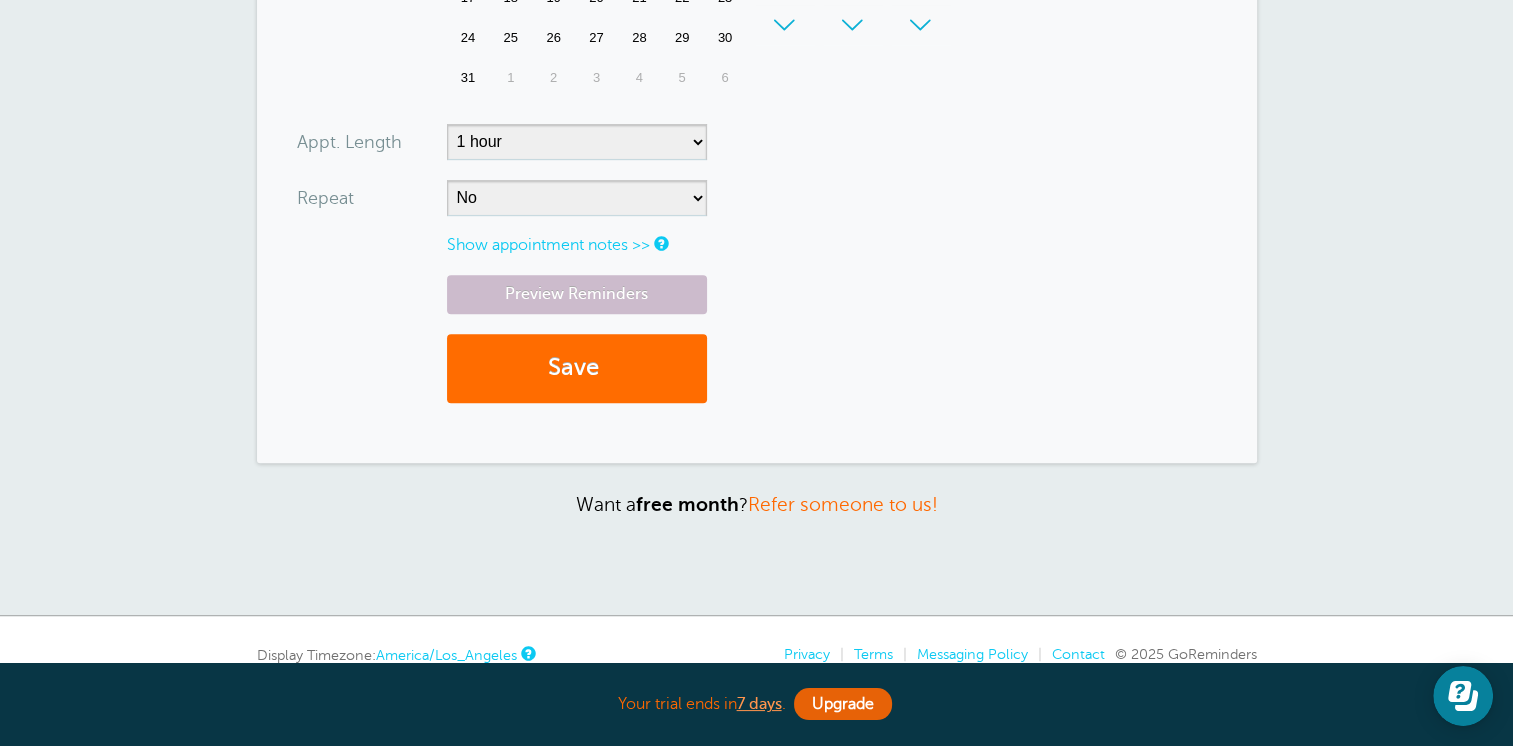 type on "775-291-0510" 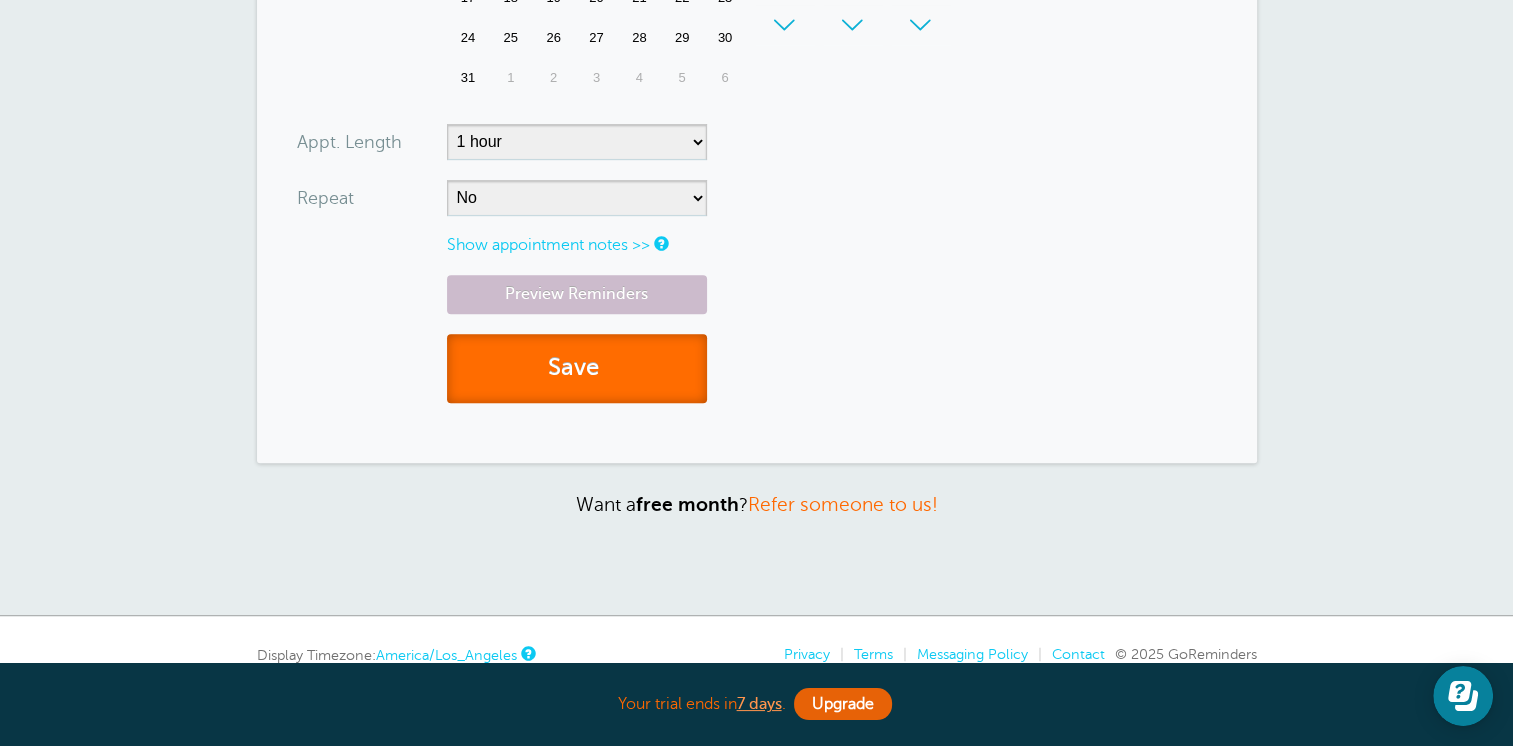 click on "Save" at bounding box center [577, 368] 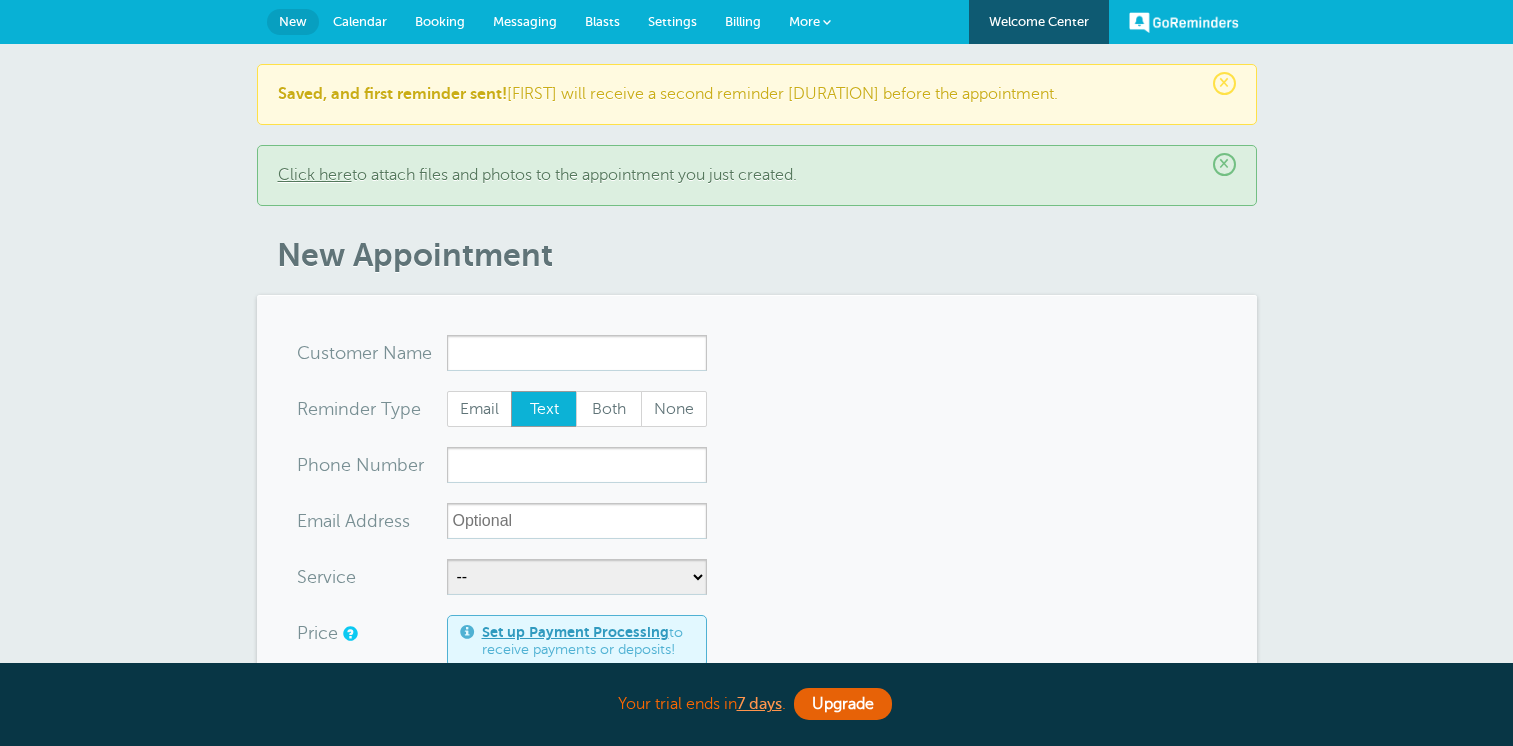 scroll, scrollTop: 0, scrollLeft: 0, axis: both 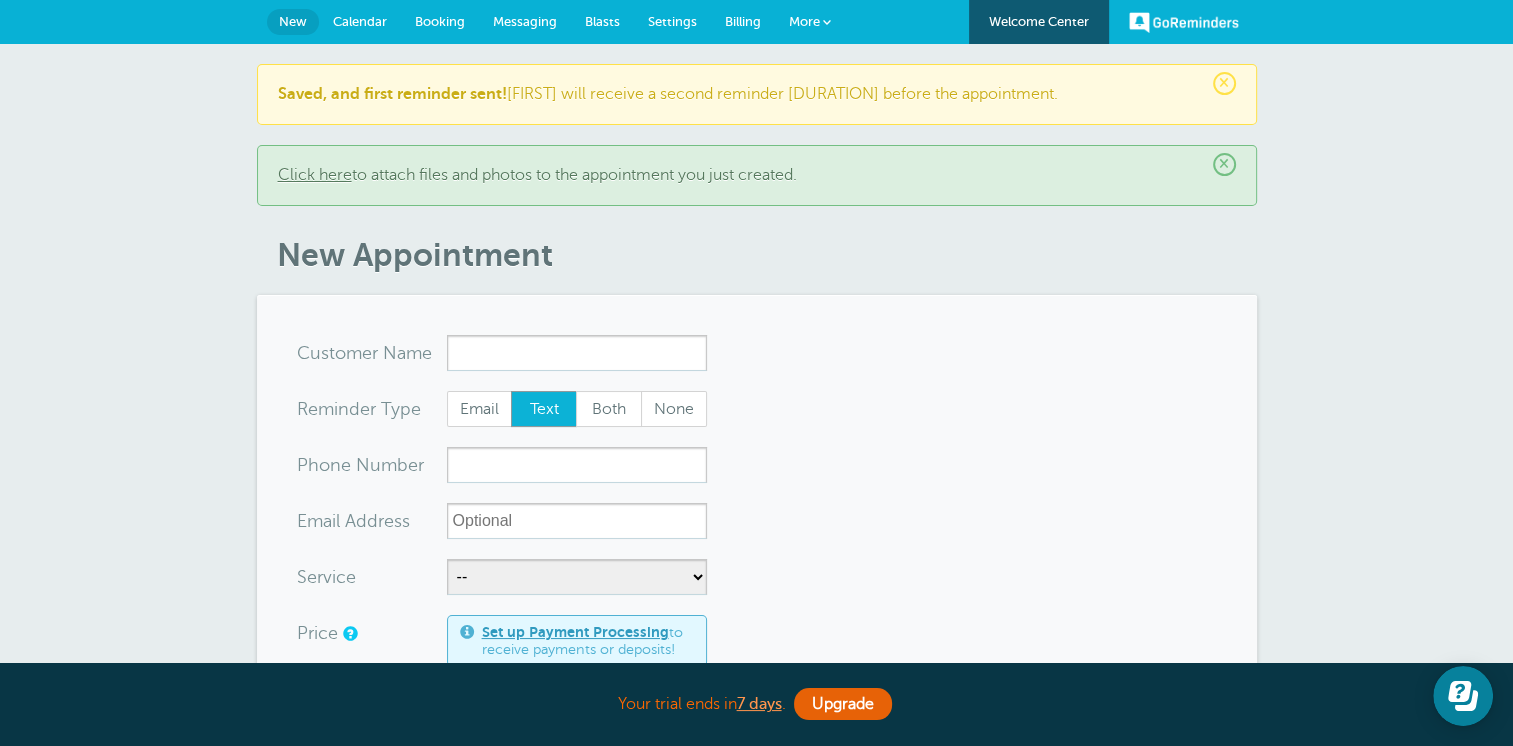click on "Calendar" at bounding box center (360, 21) 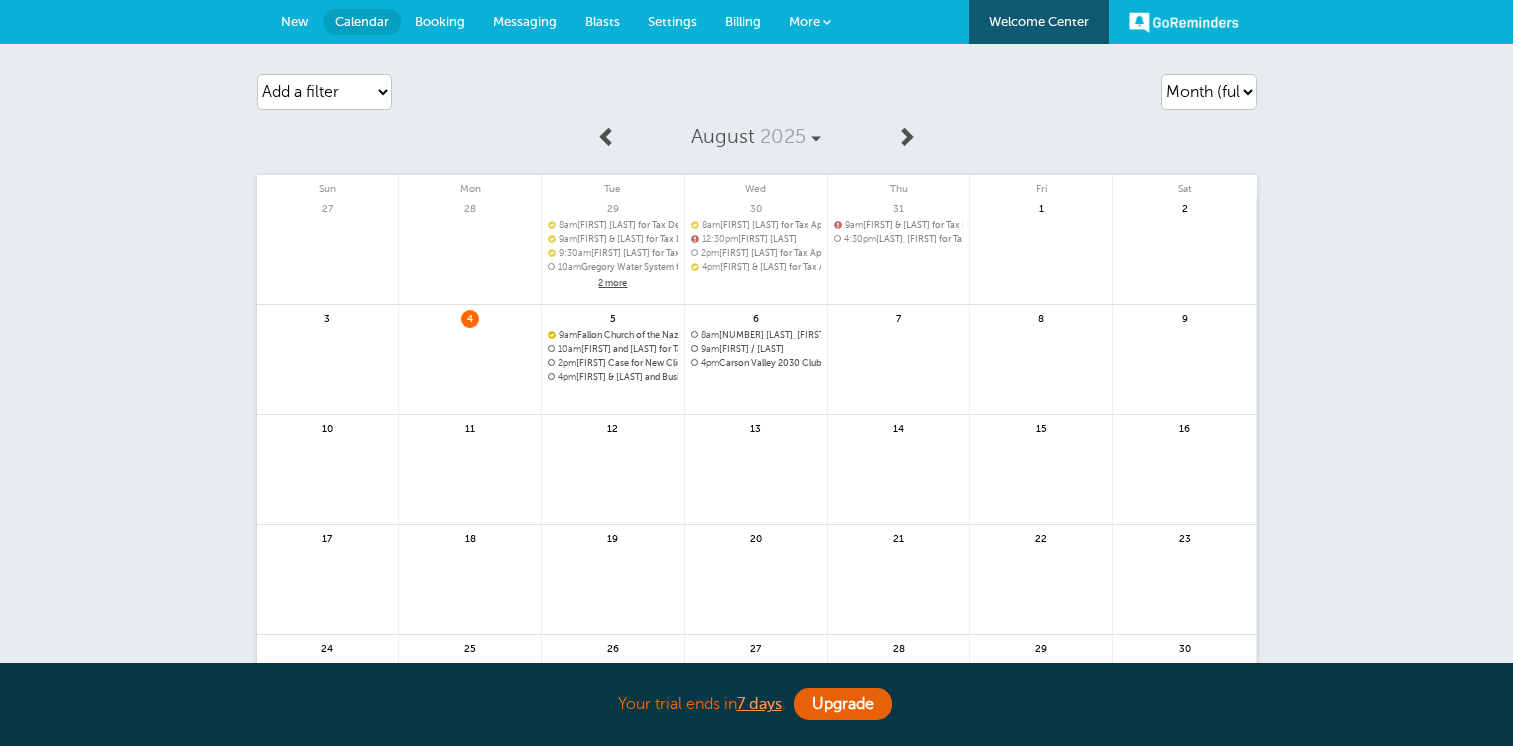 scroll, scrollTop: 0, scrollLeft: 0, axis: both 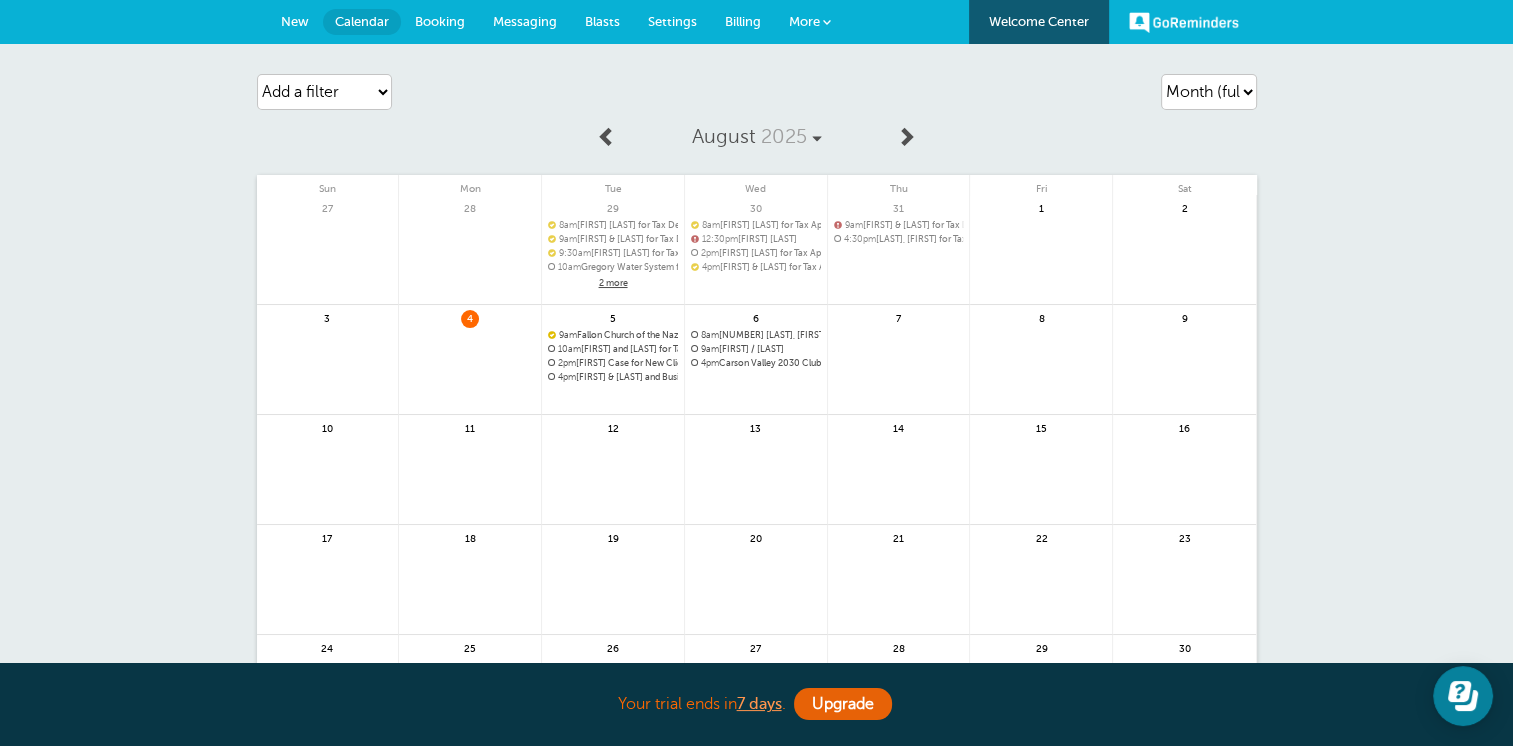 click at bounding box center [899, 371] 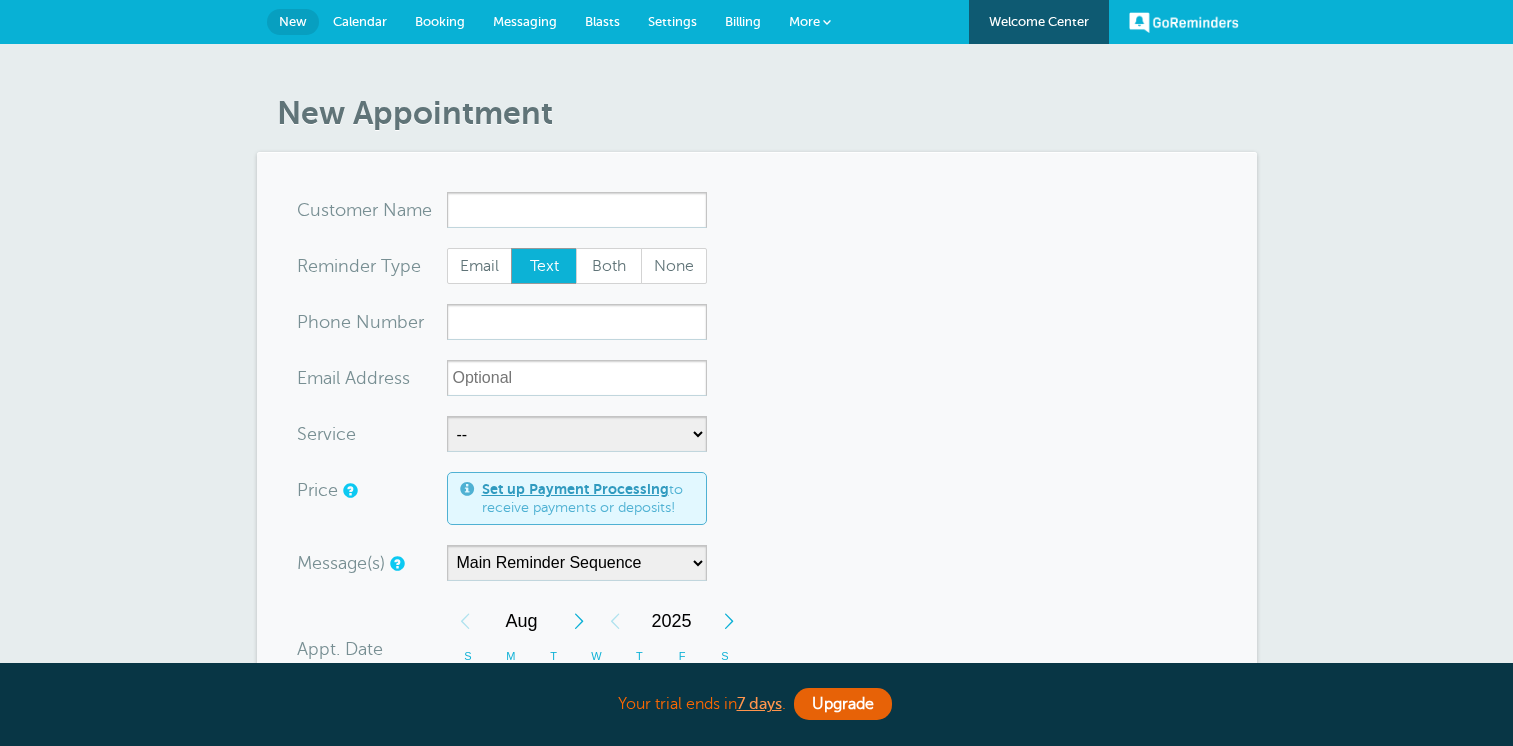 scroll, scrollTop: 0, scrollLeft: 0, axis: both 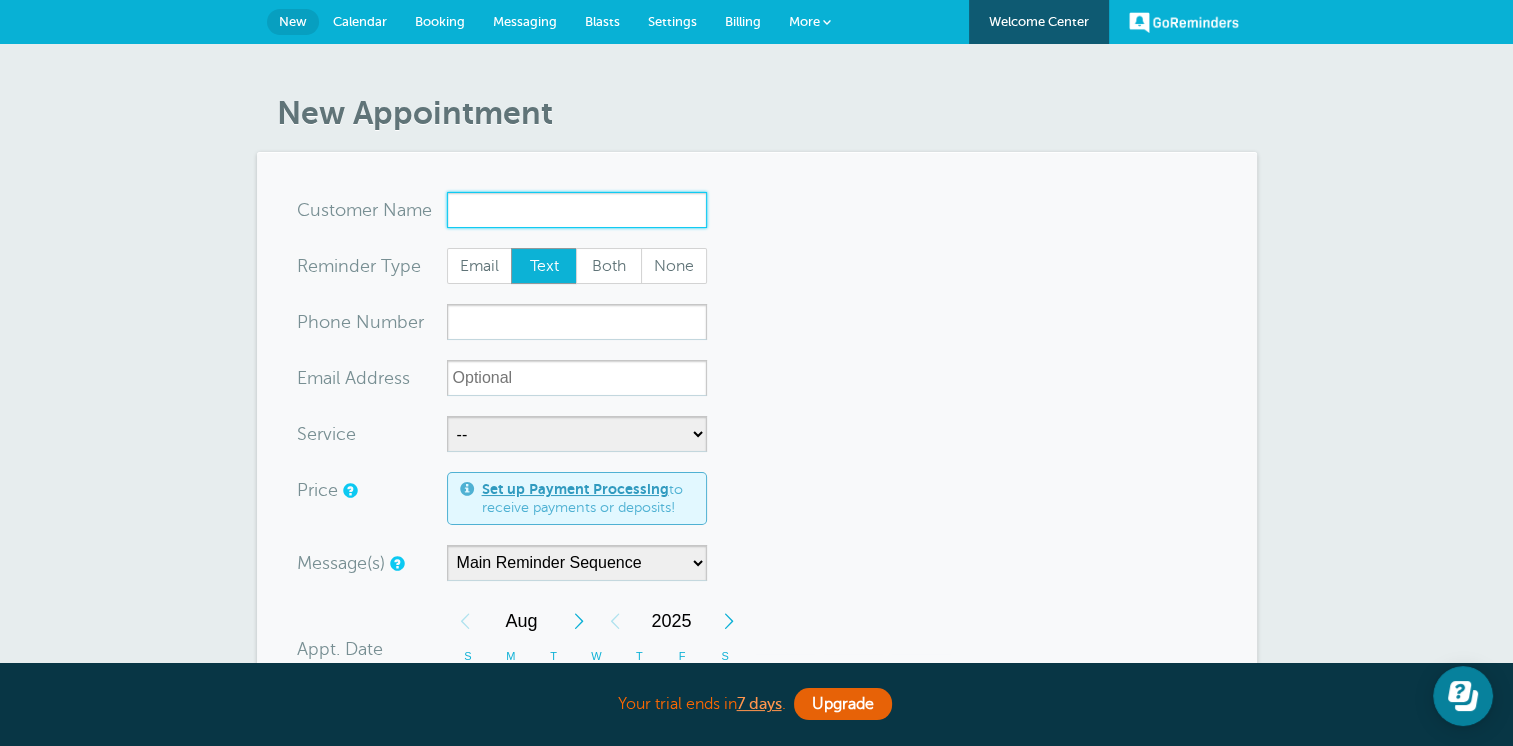 click on "x-no-autofill" at bounding box center (577, 210) 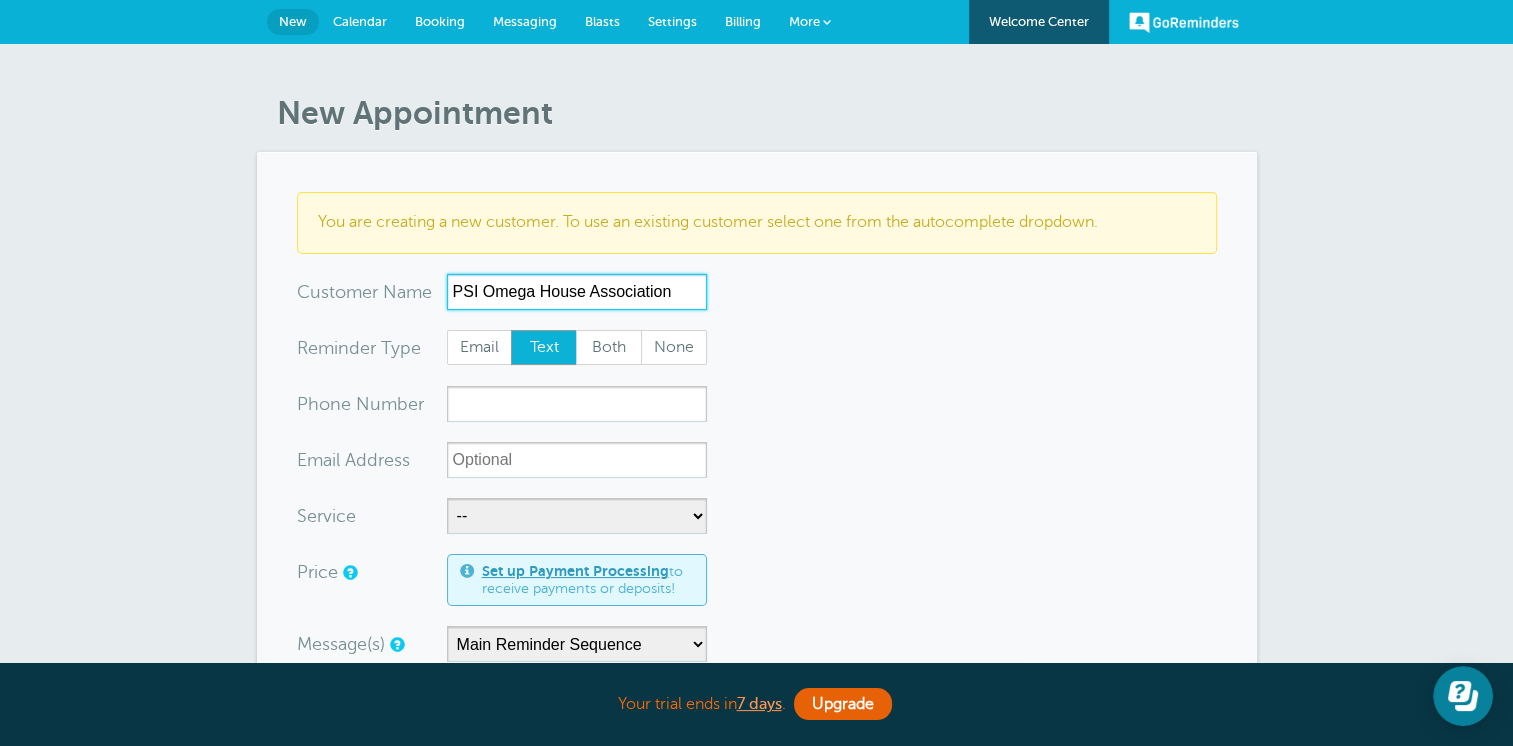 type on "PSI Omega House Association" 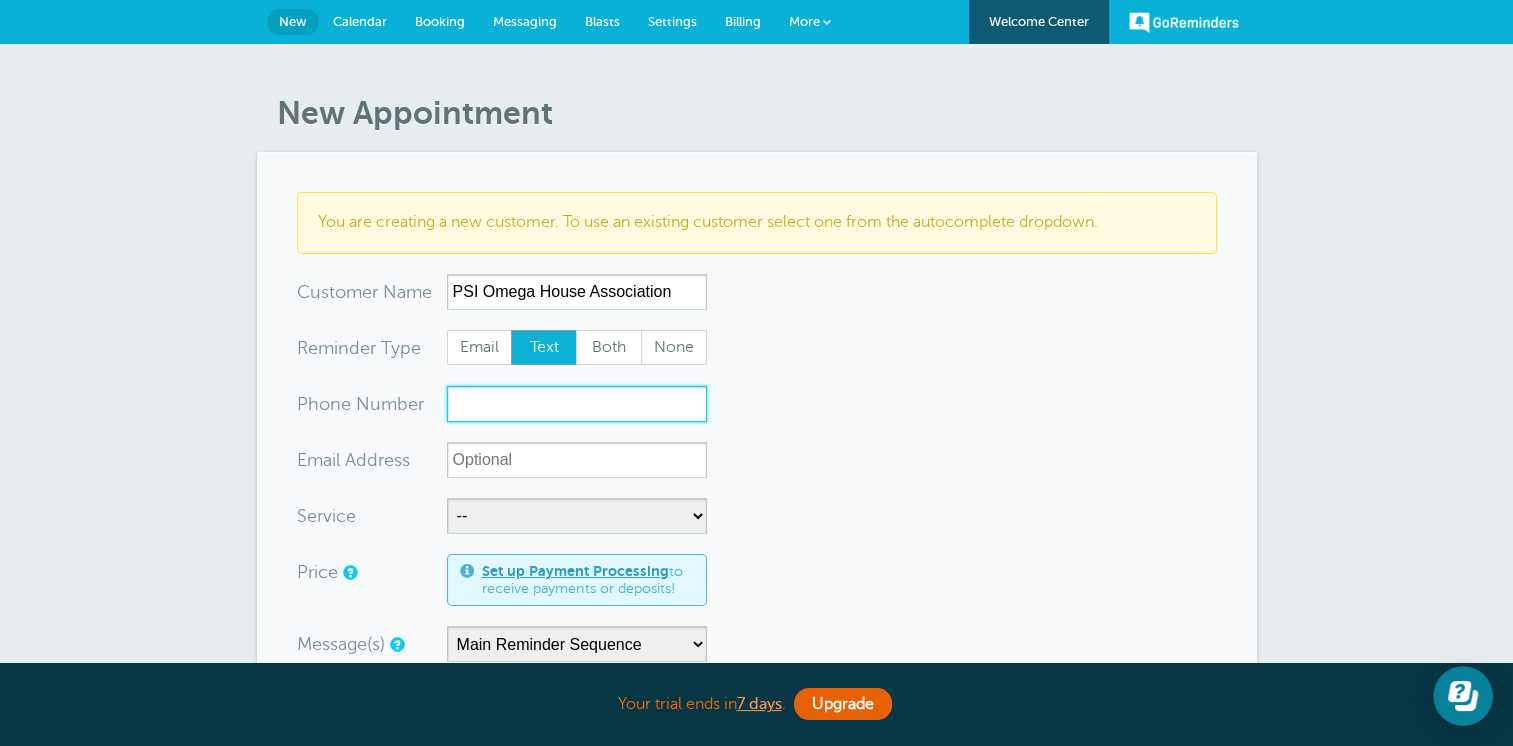 click on "xxx-no-autofill" at bounding box center (577, 404) 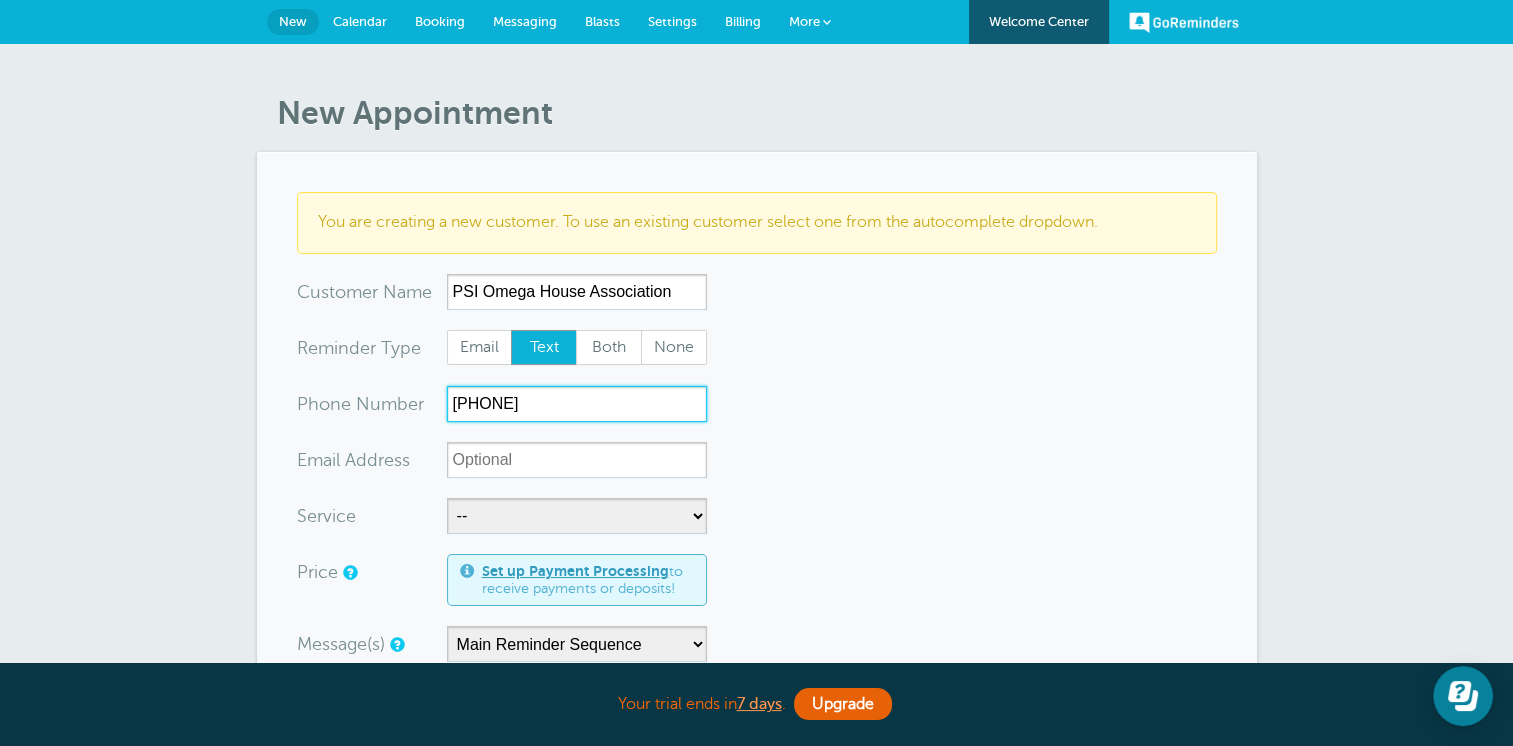 type on "408-306-8243" 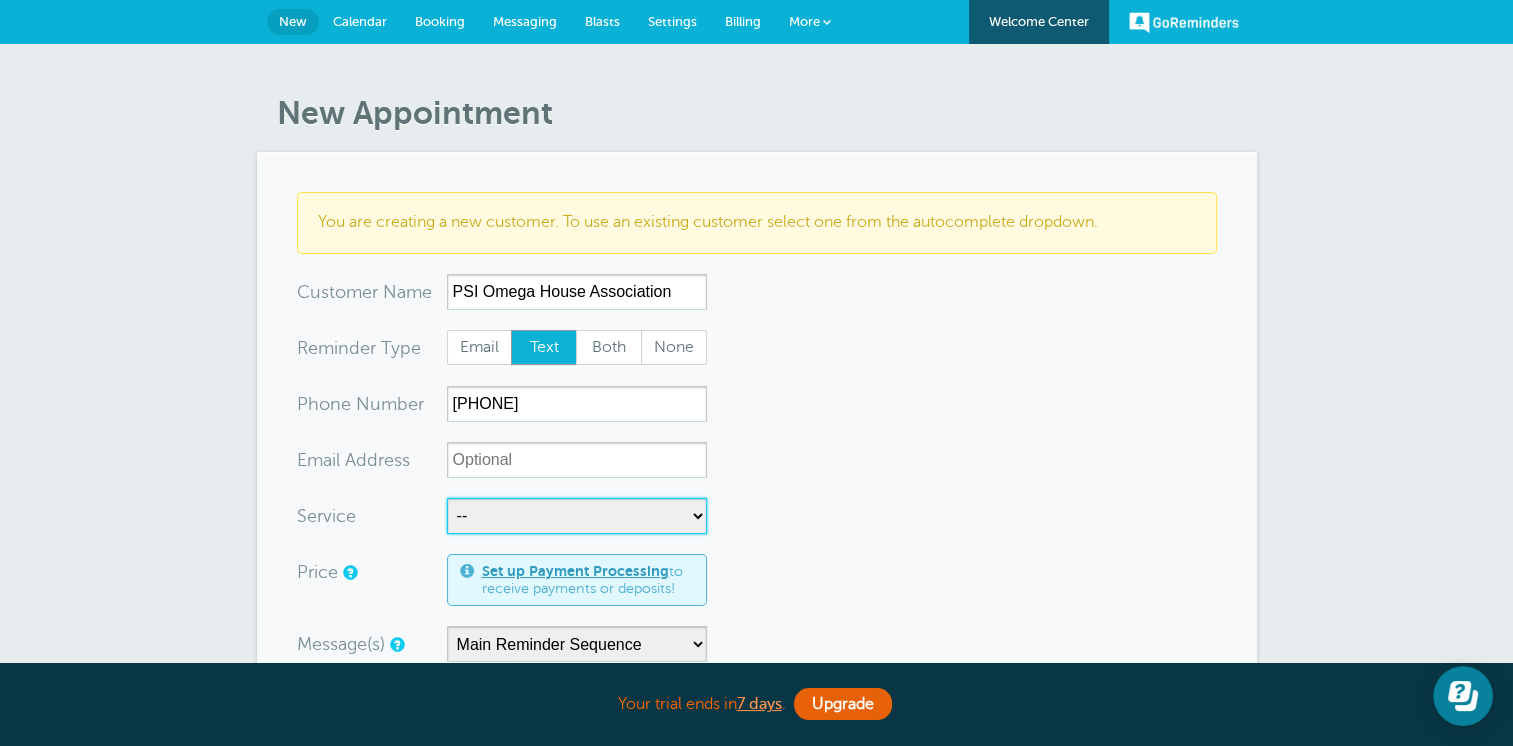 click on "-- New Client Appointment Tax Appointment Tax Delivery" at bounding box center [577, 516] 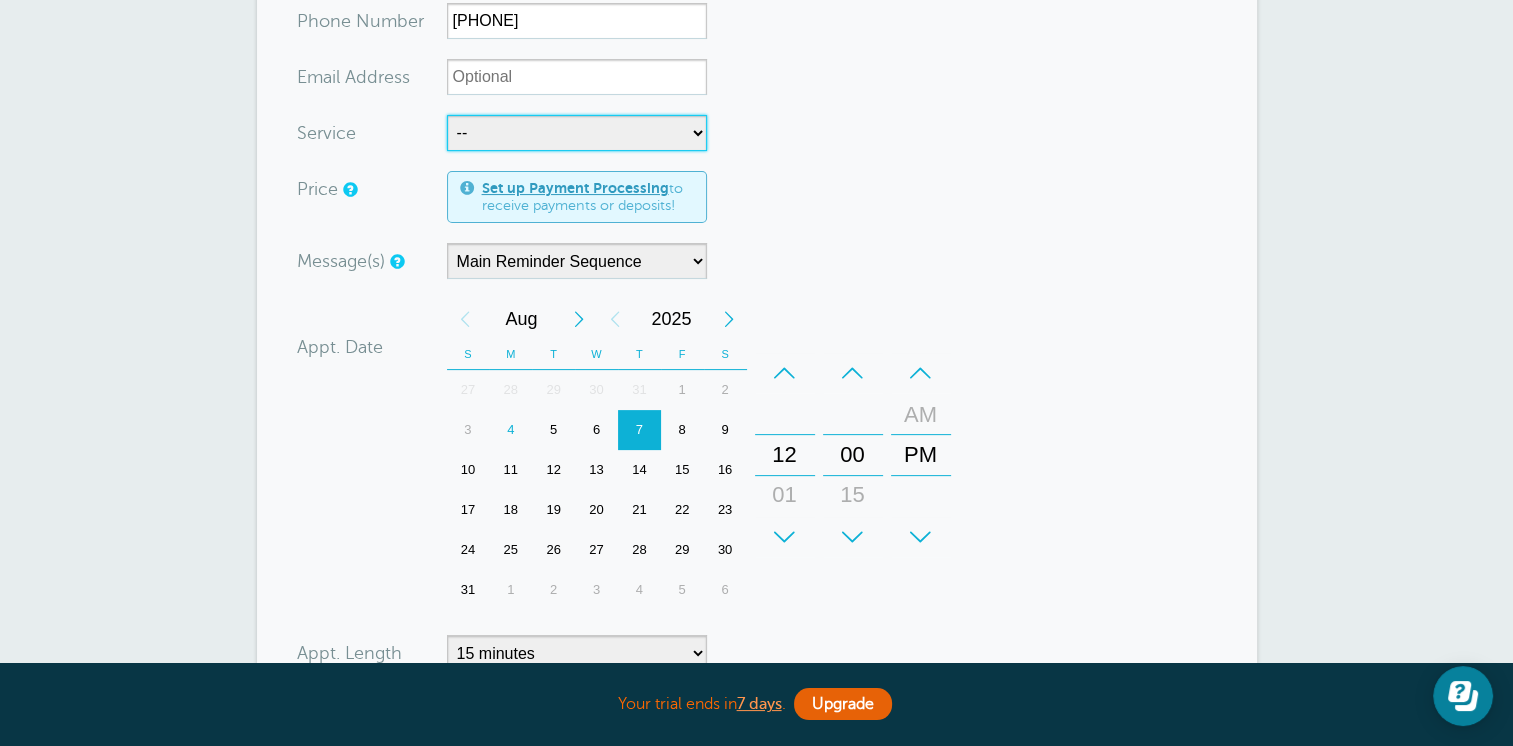 scroll, scrollTop: 500, scrollLeft: 0, axis: vertical 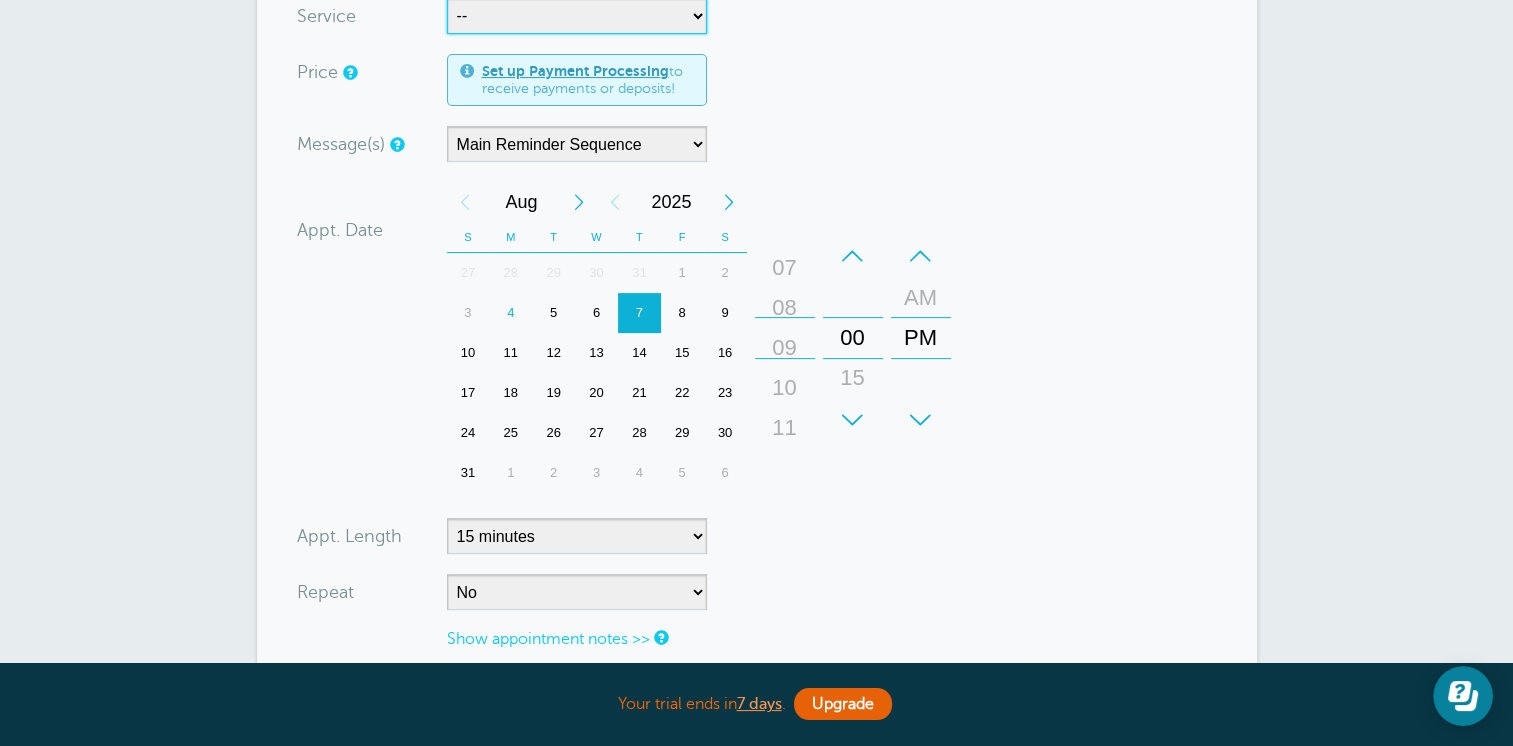 drag, startPoint x: 785, startPoint y: 391, endPoint x: 810, endPoint y: 40, distance: 351.8892 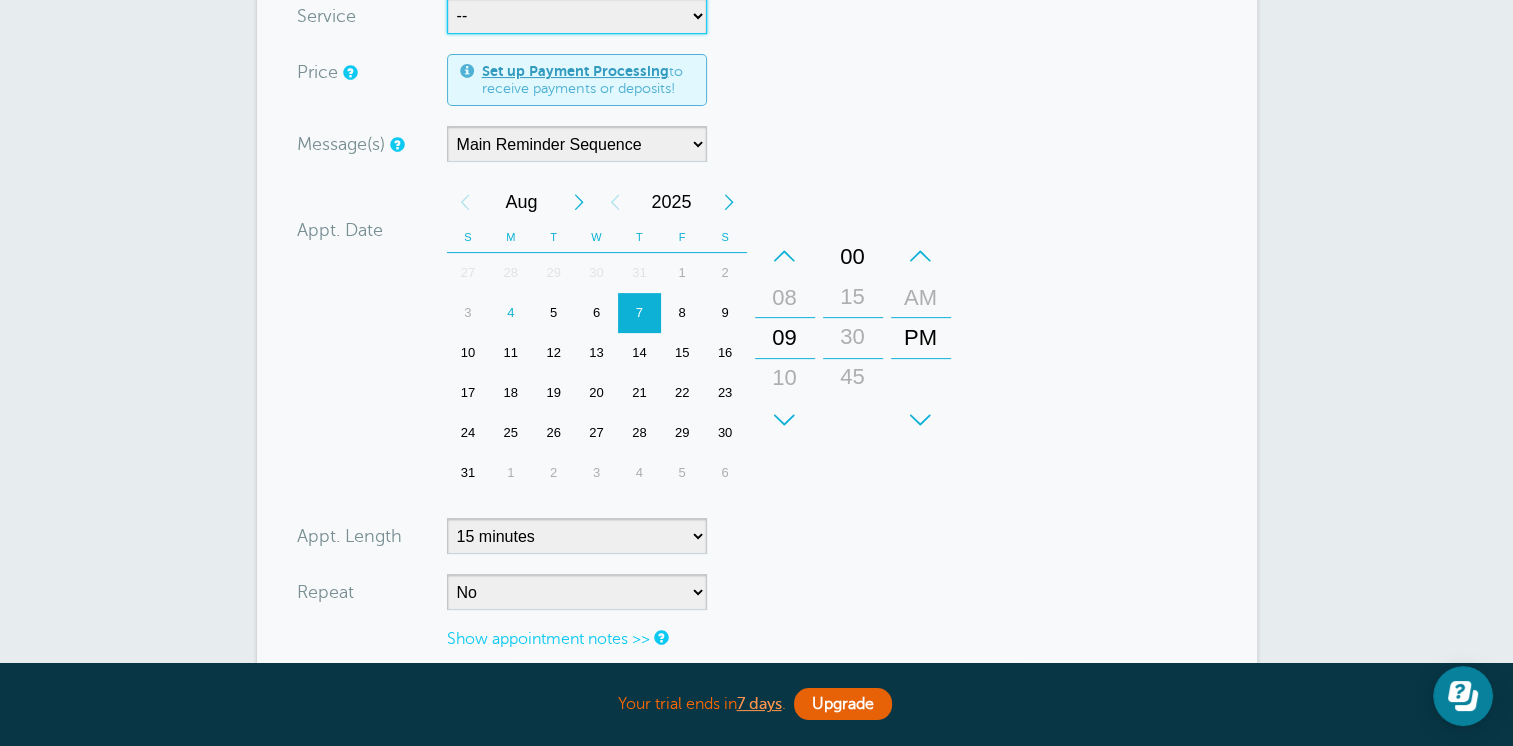 drag, startPoint x: 864, startPoint y: 396, endPoint x: 870, endPoint y: 315, distance: 81.22192 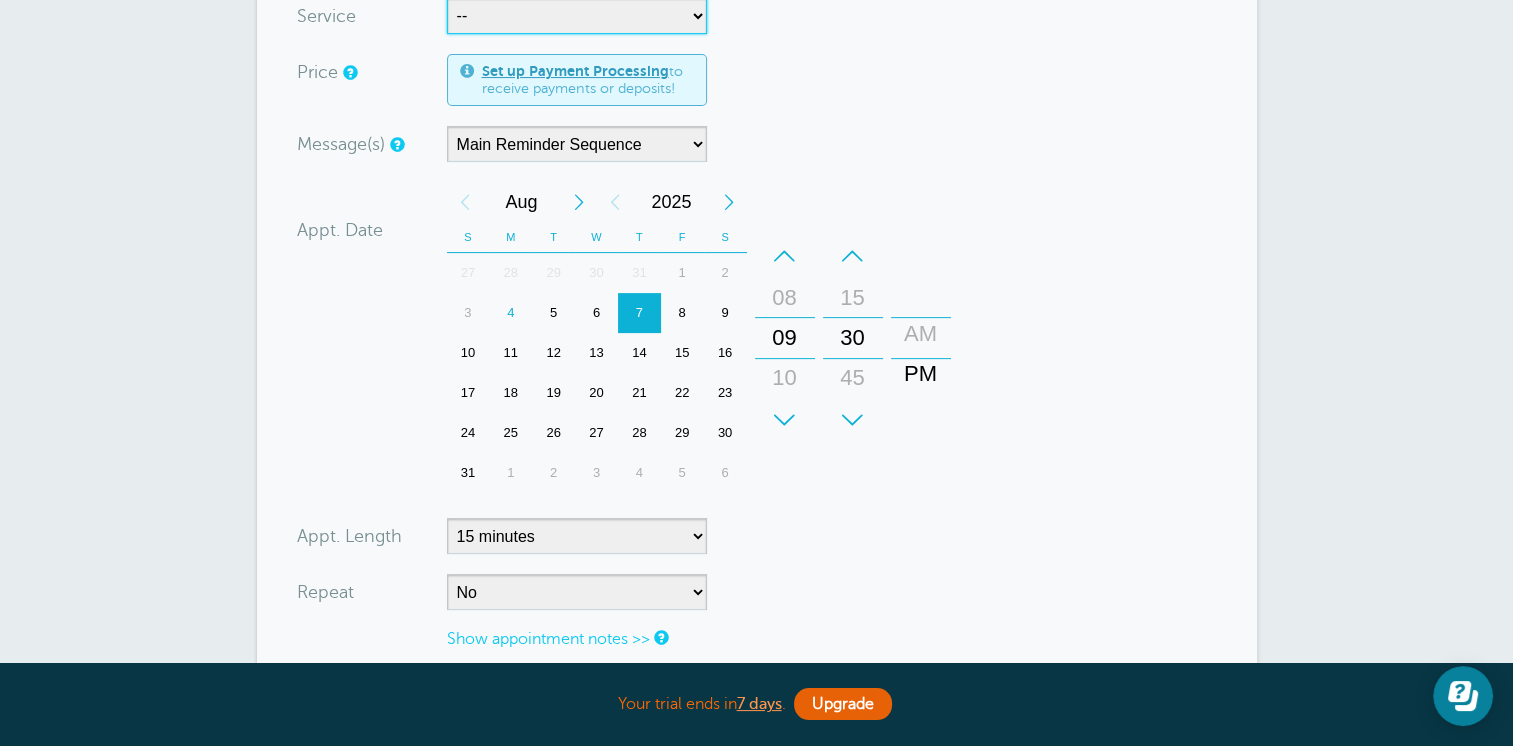 drag, startPoint x: 942, startPoint y: 334, endPoint x: 936, endPoint y: 370, distance: 36.496574 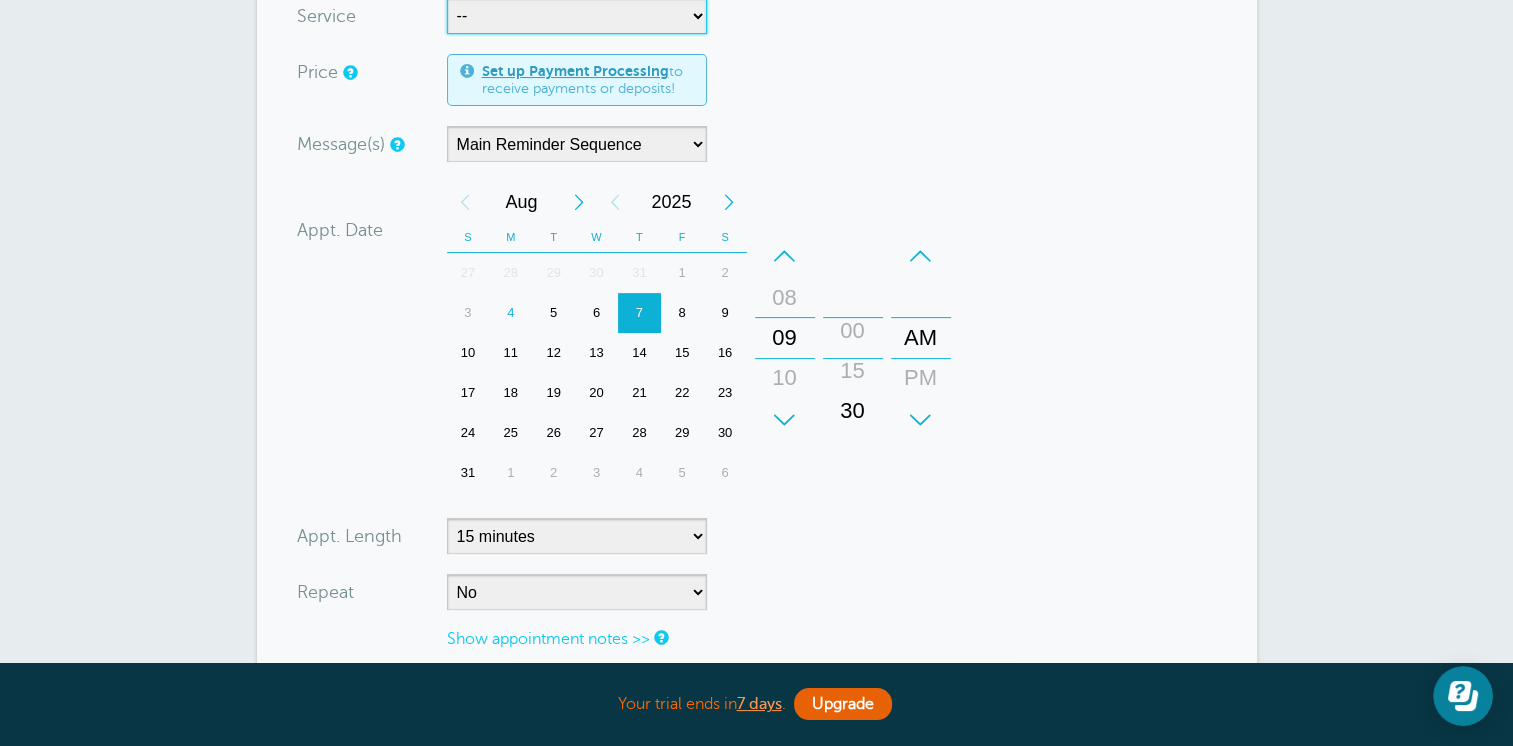 drag, startPoint x: 858, startPoint y: 332, endPoint x: 856, endPoint y: 411, distance: 79.025314 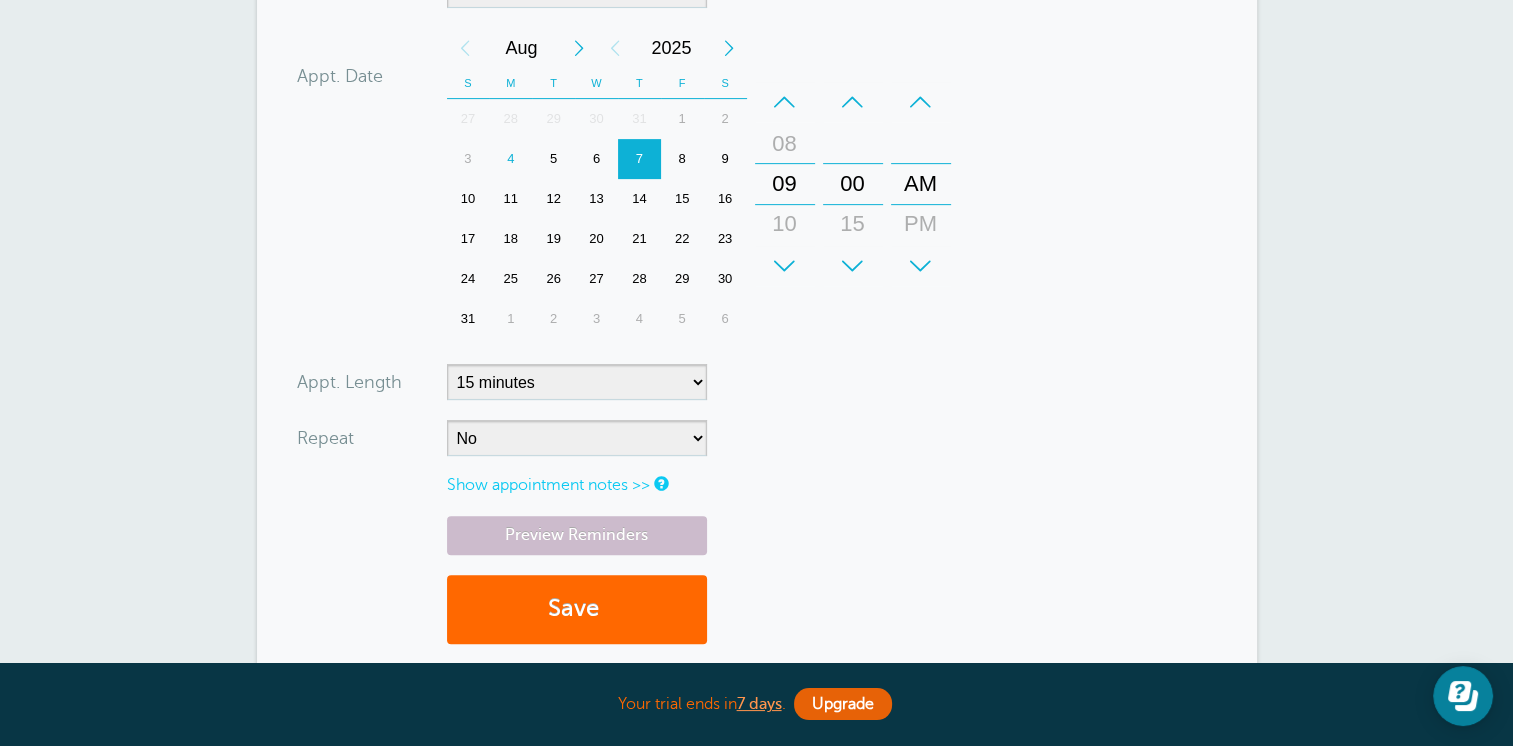 scroll, scrollTop: 800, scrollLeft: 0, axis: vertical 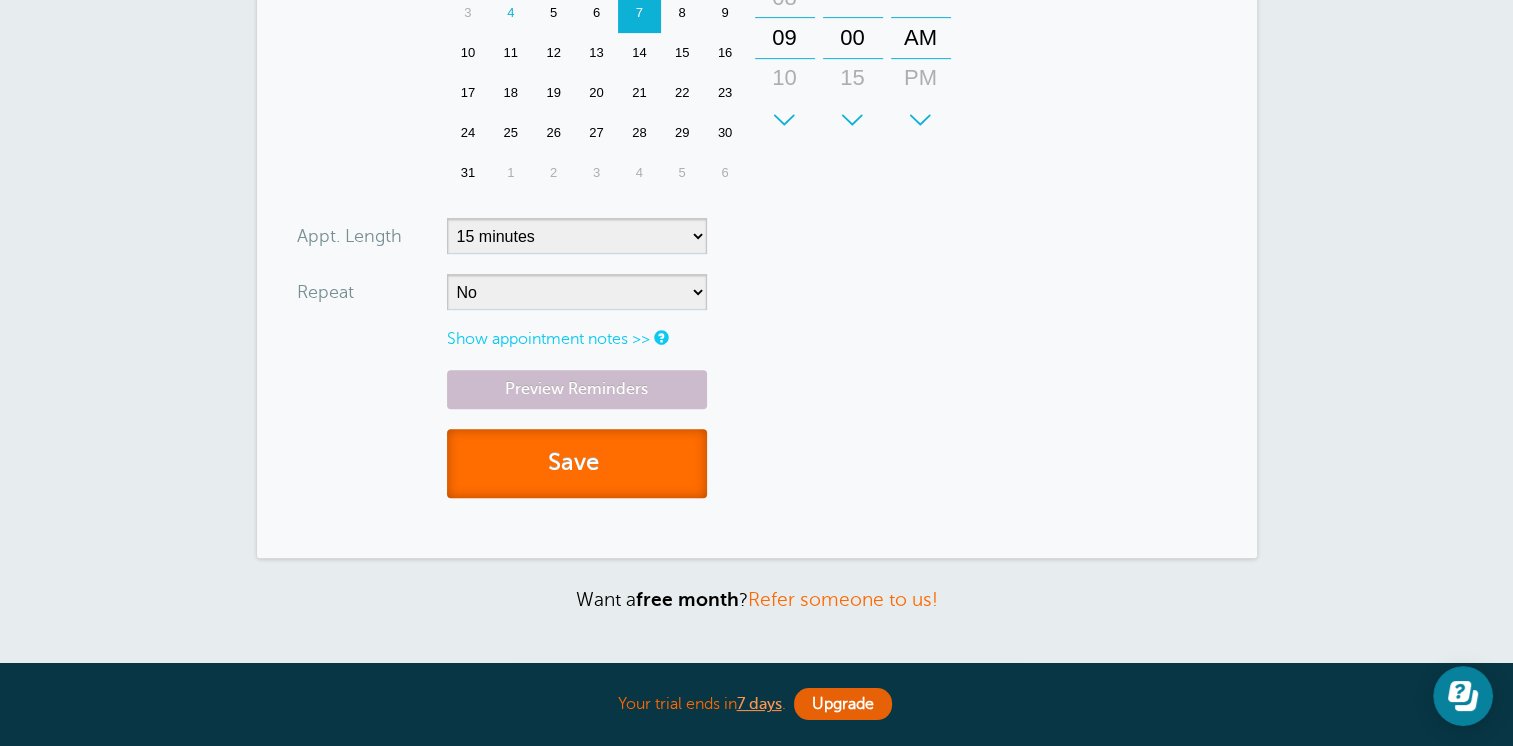 click on "Save" at bounding box center (577, 463) 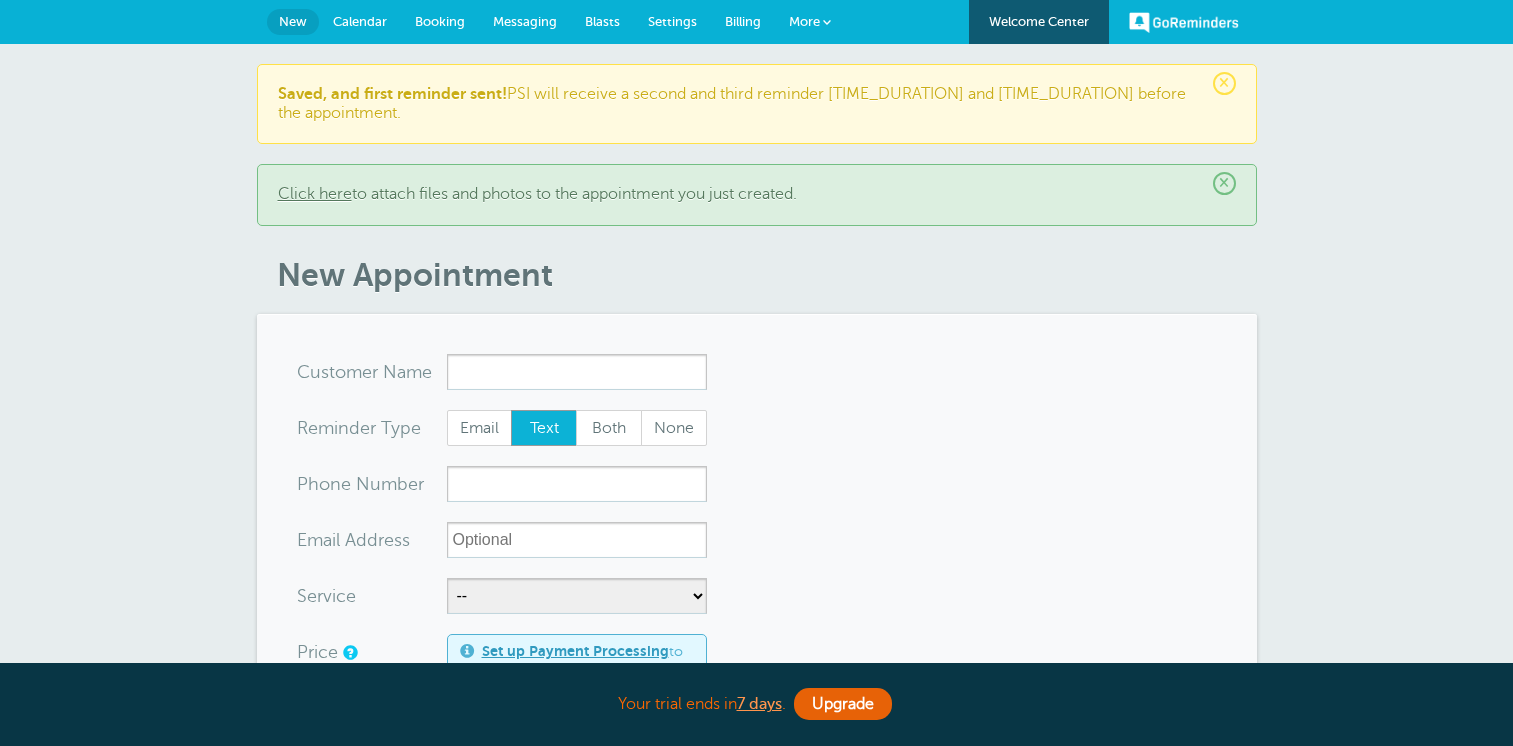 scroll, scrollTop: 0, scrollLeft: 0, axis: both 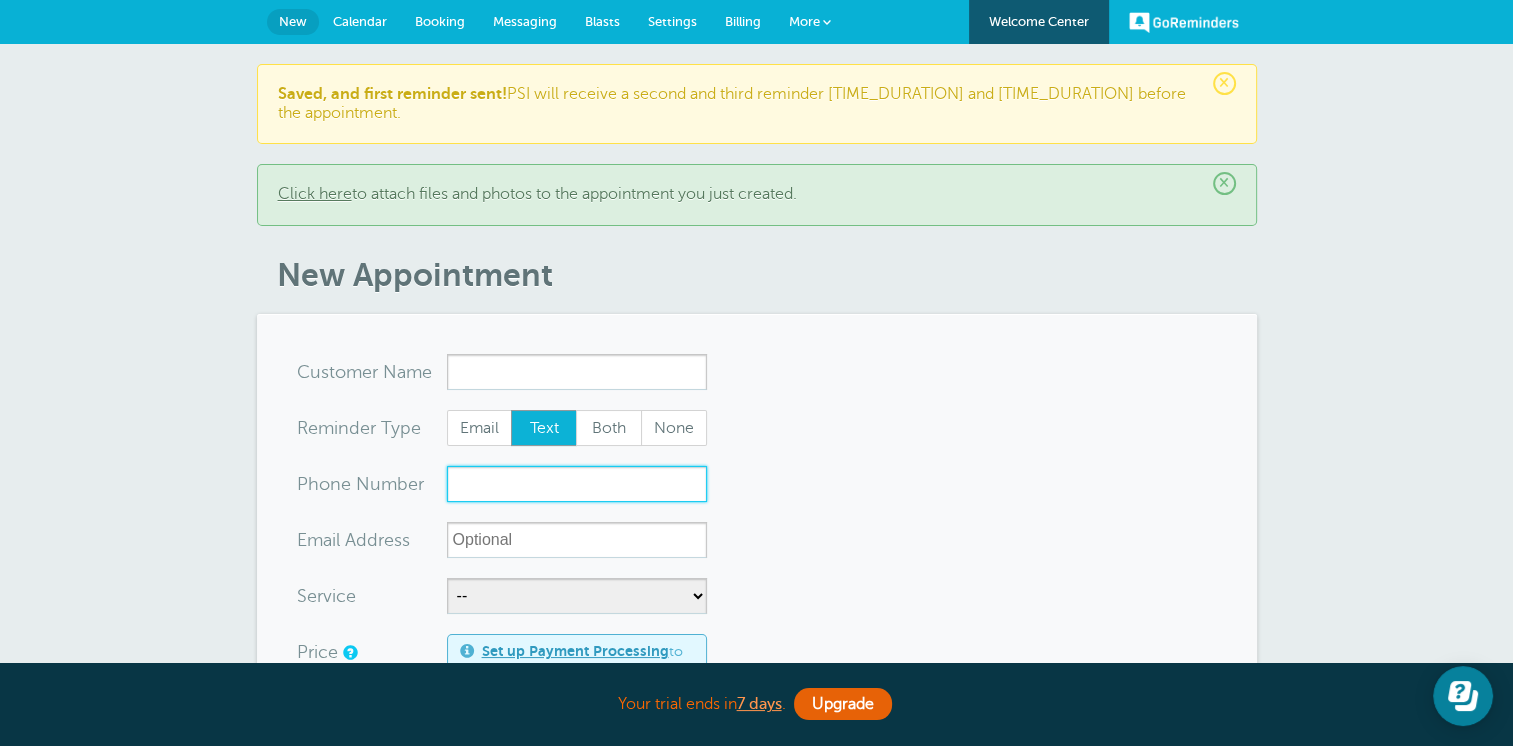 click on "xxx-no-autofill" at bounding box center [577, 484] 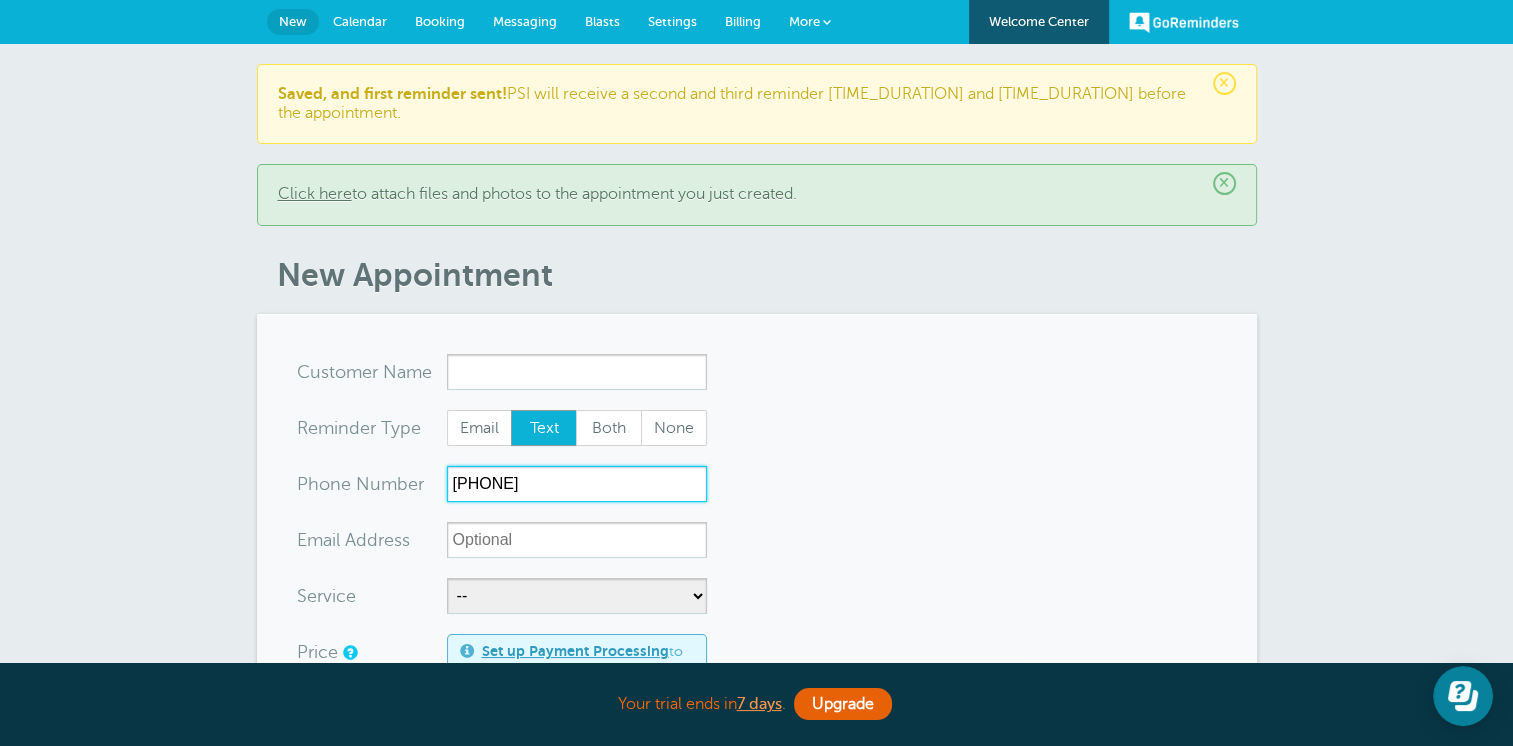 type on "408-489-1123" 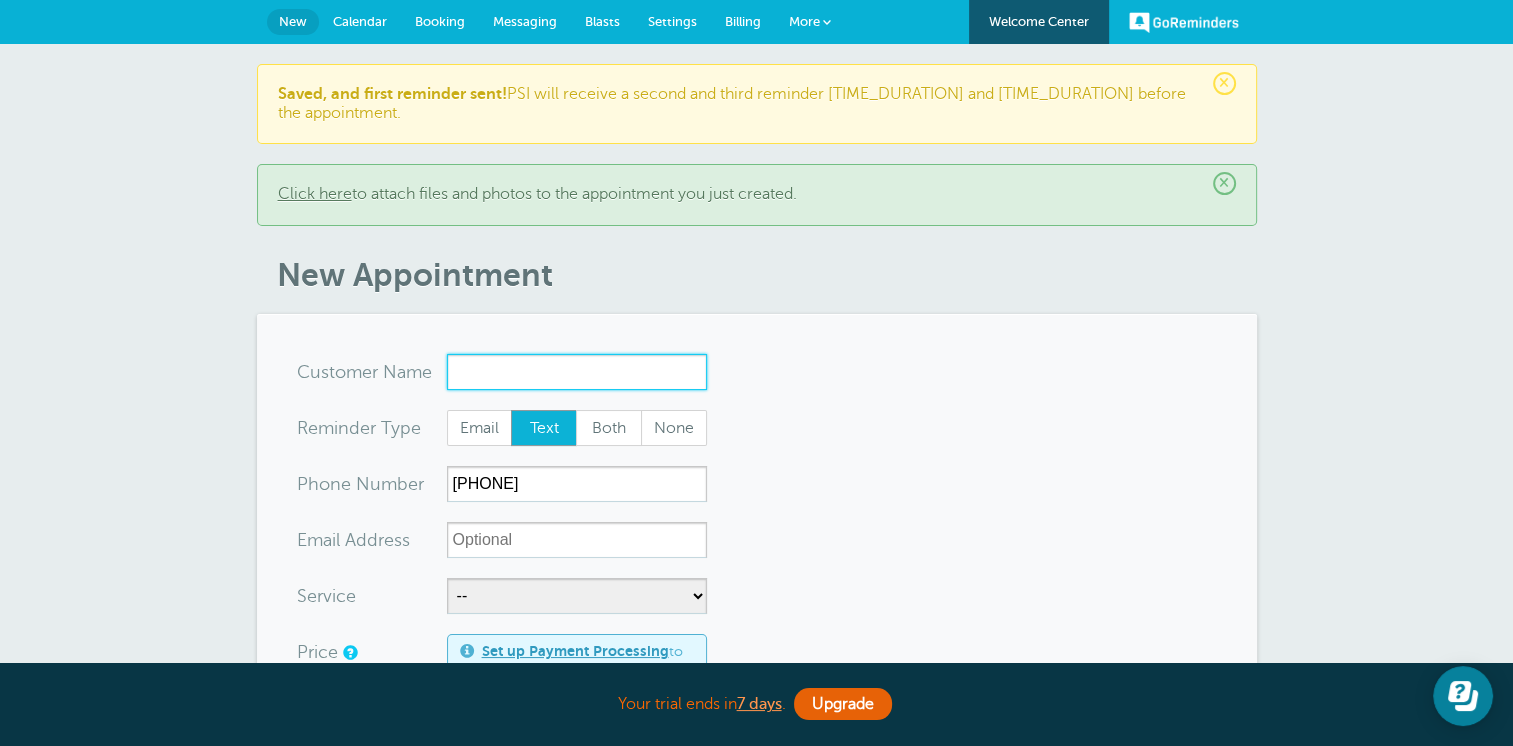 click on "x-no-autofill" at bounding box center [577, 372] 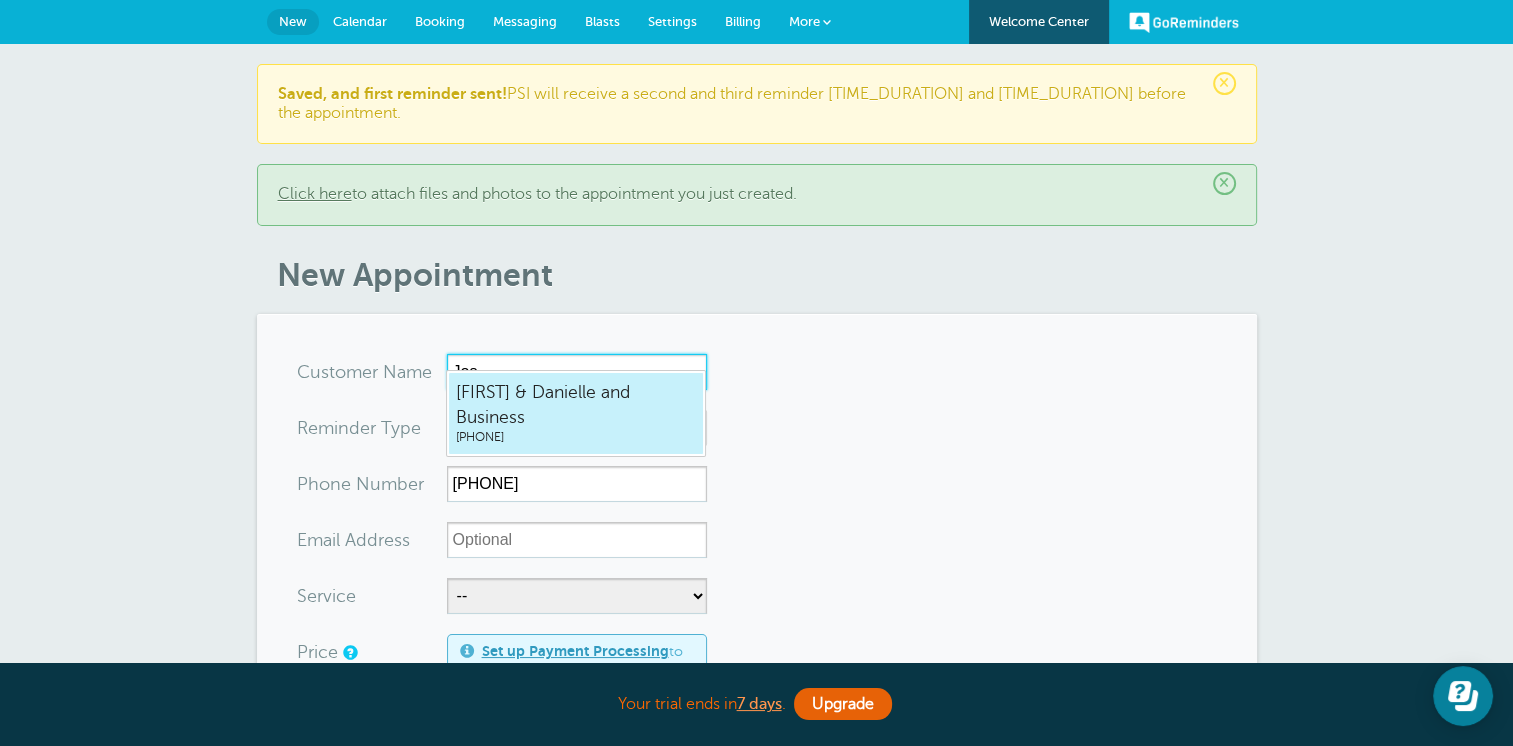 type on "Jose" 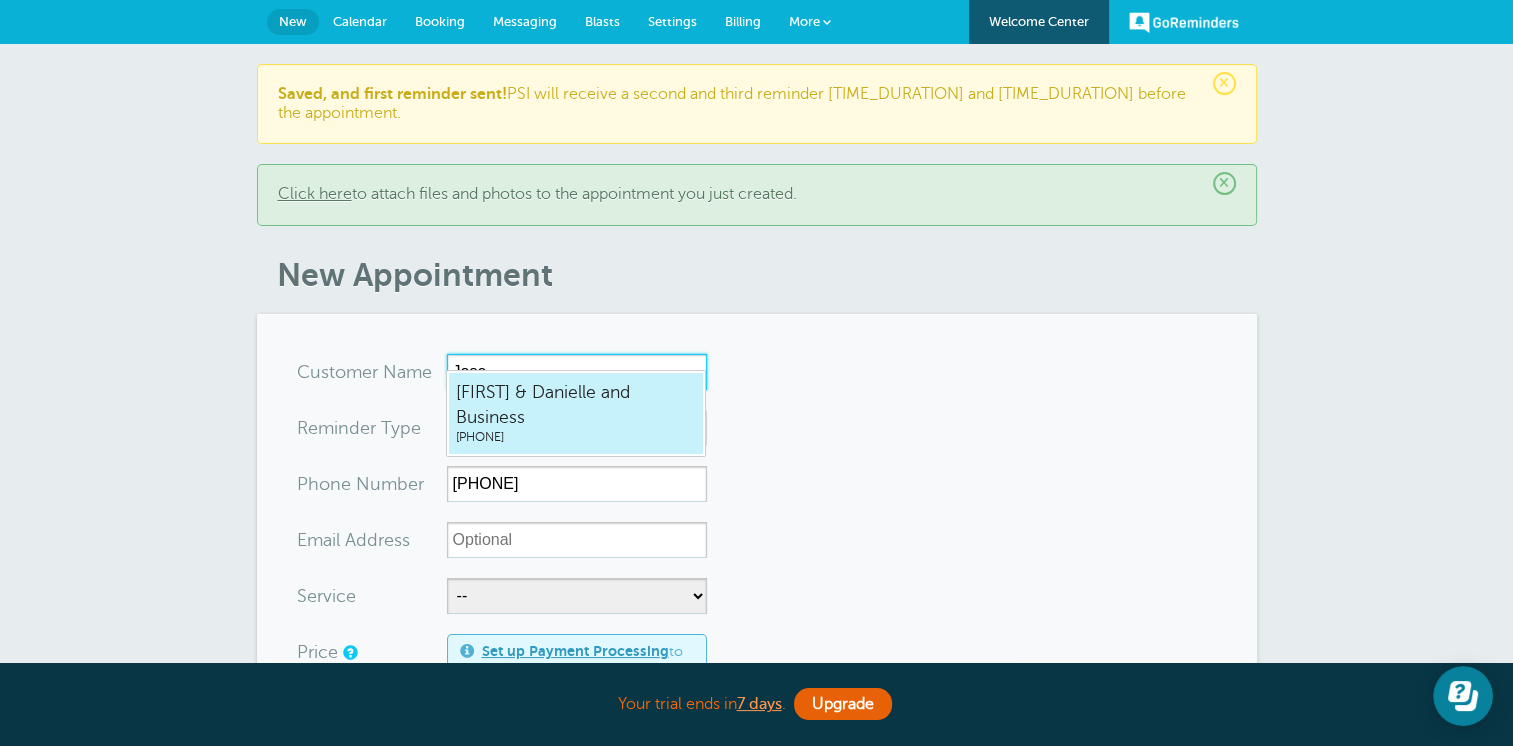 type 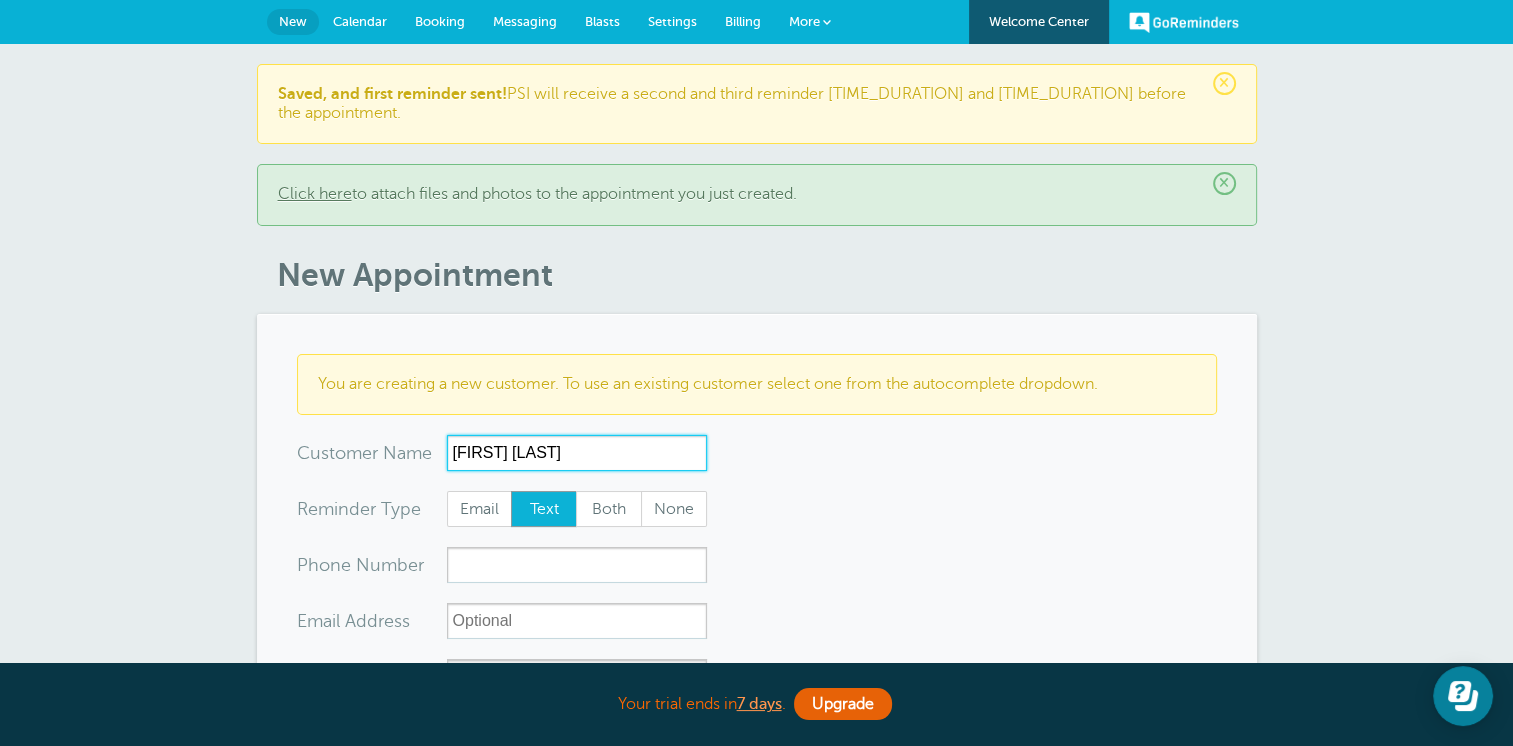 type on "Joseph Enfantino" 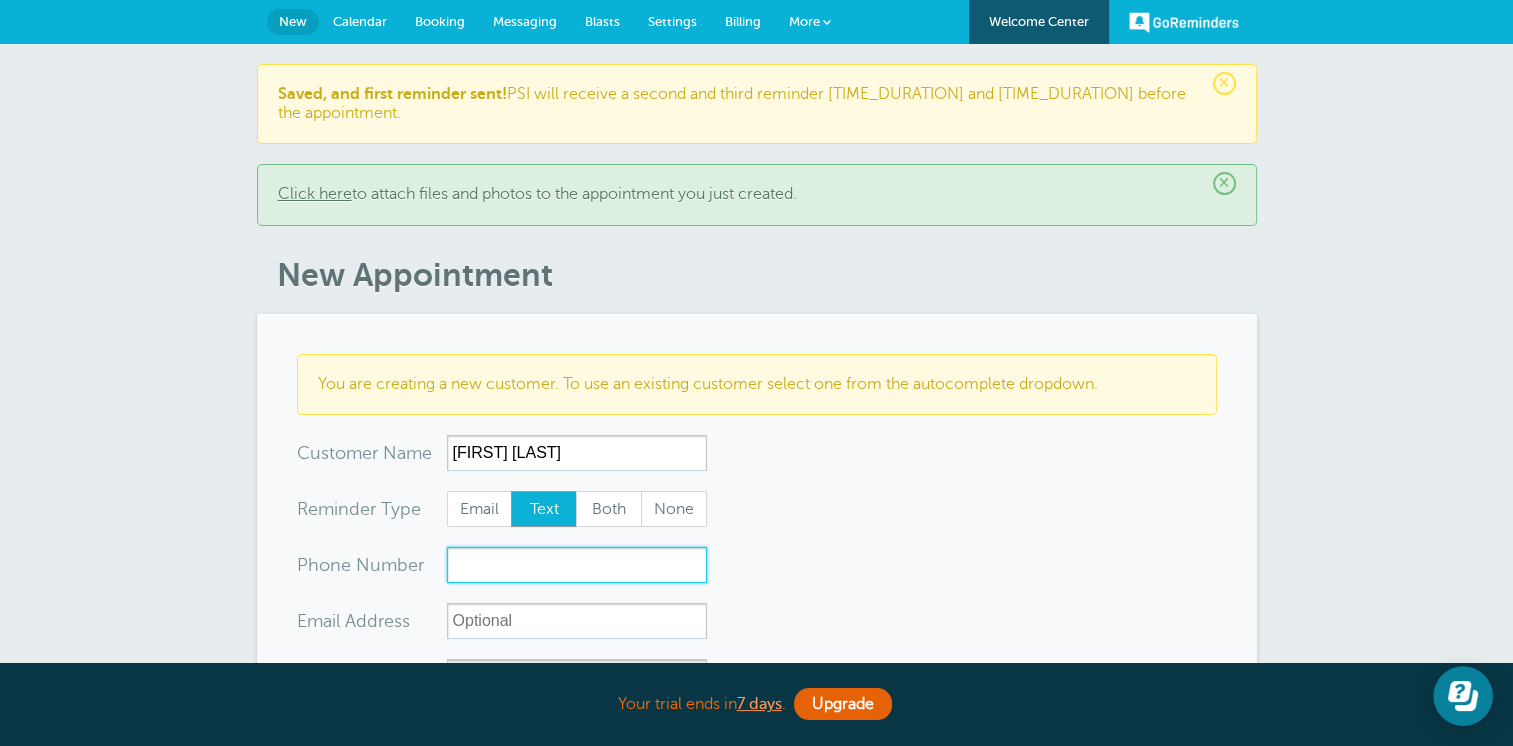 click on "xxx-no-autofill" at bounding box center [577, 565] 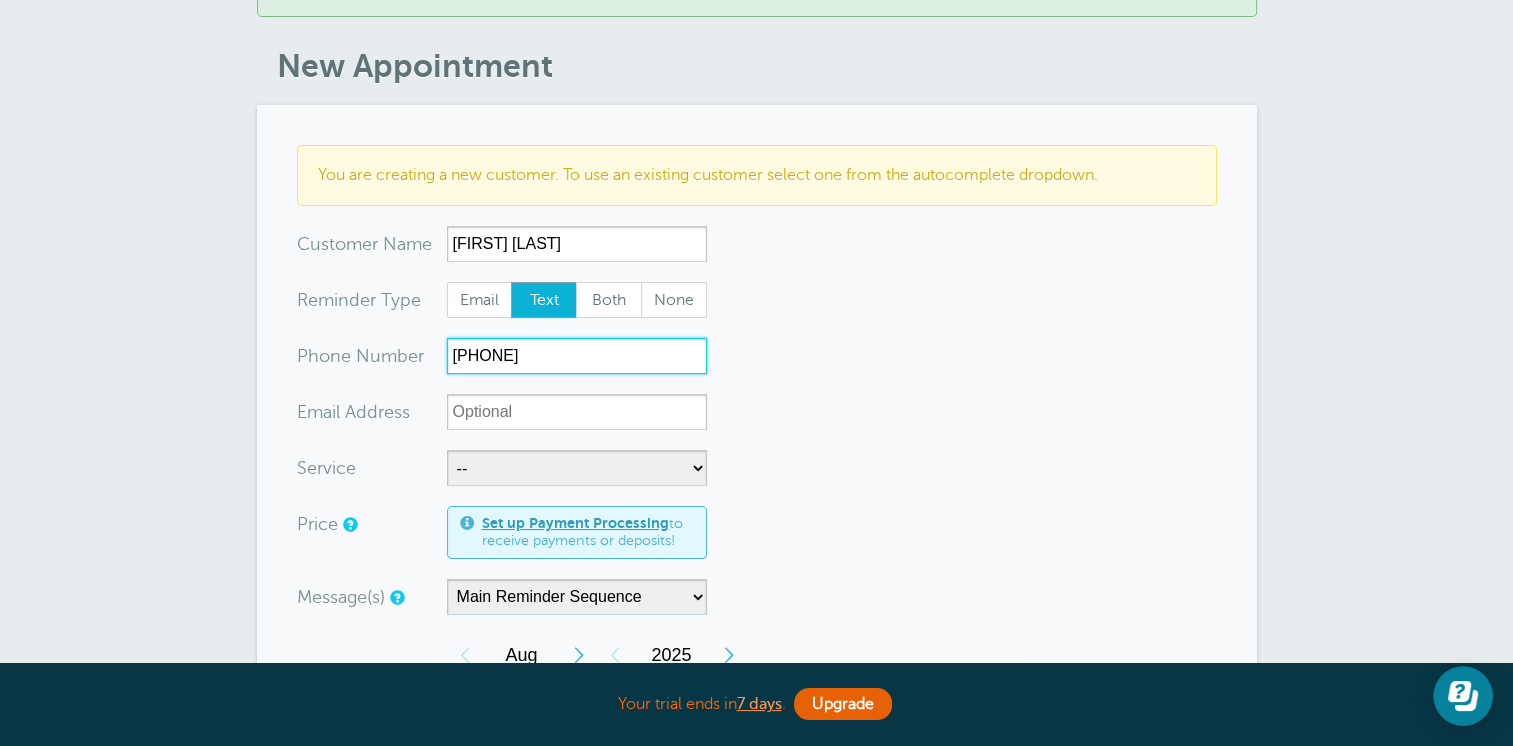 scroll, scrollTop: 300, scrollLeft: 0, axis: vertical 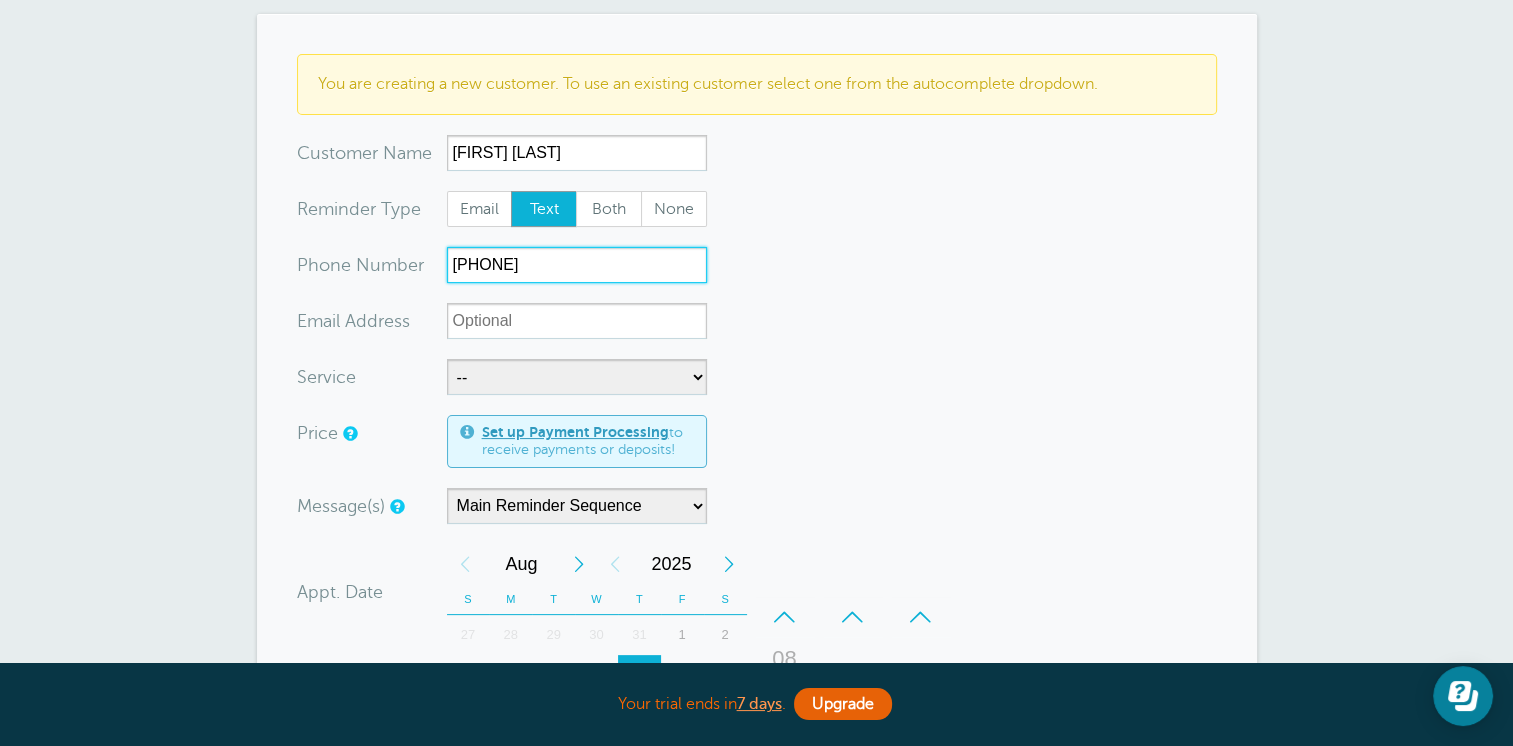 type on "408-489-1123" 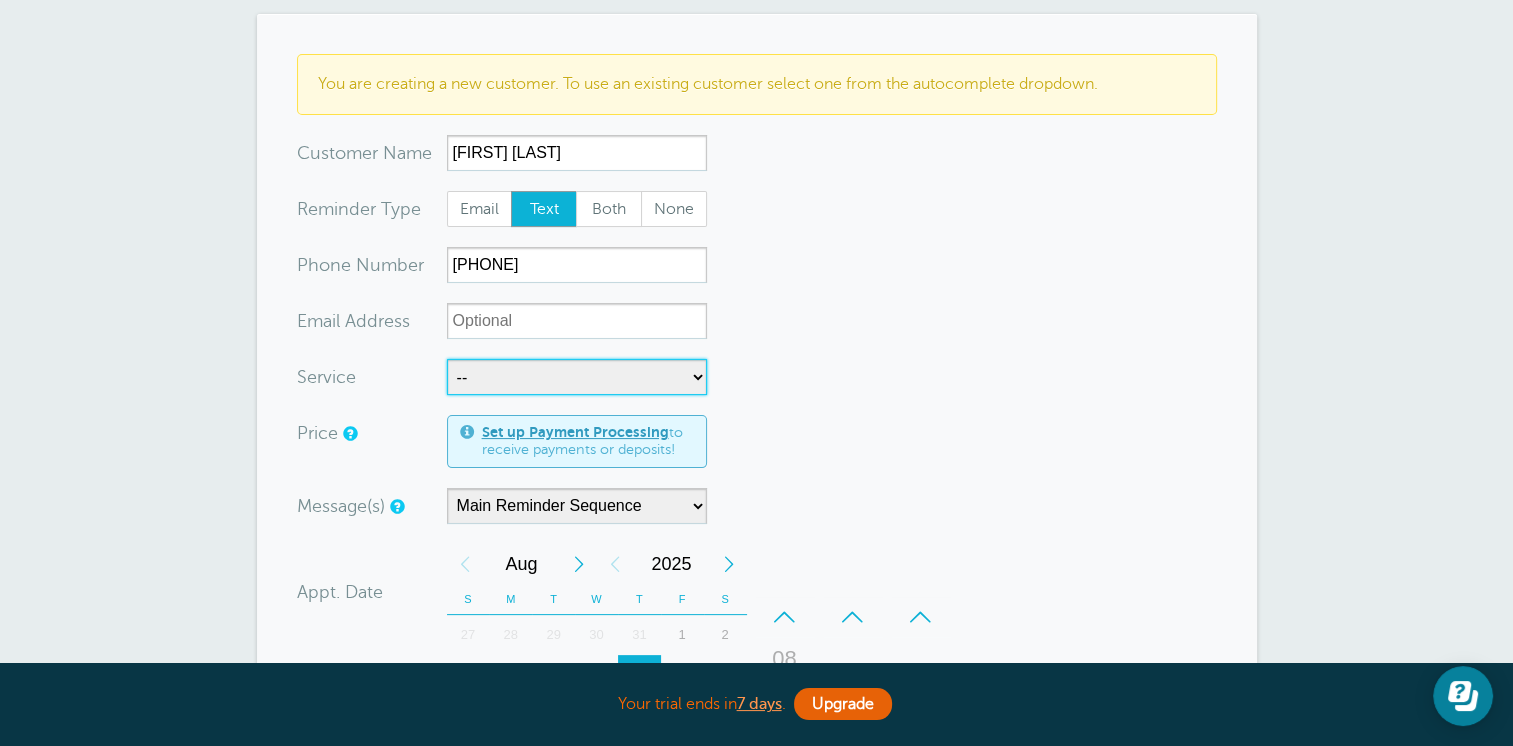 click on "-- New Client Appointment Tax Appointment Tax Delivery" at bounding box center [577, 377] 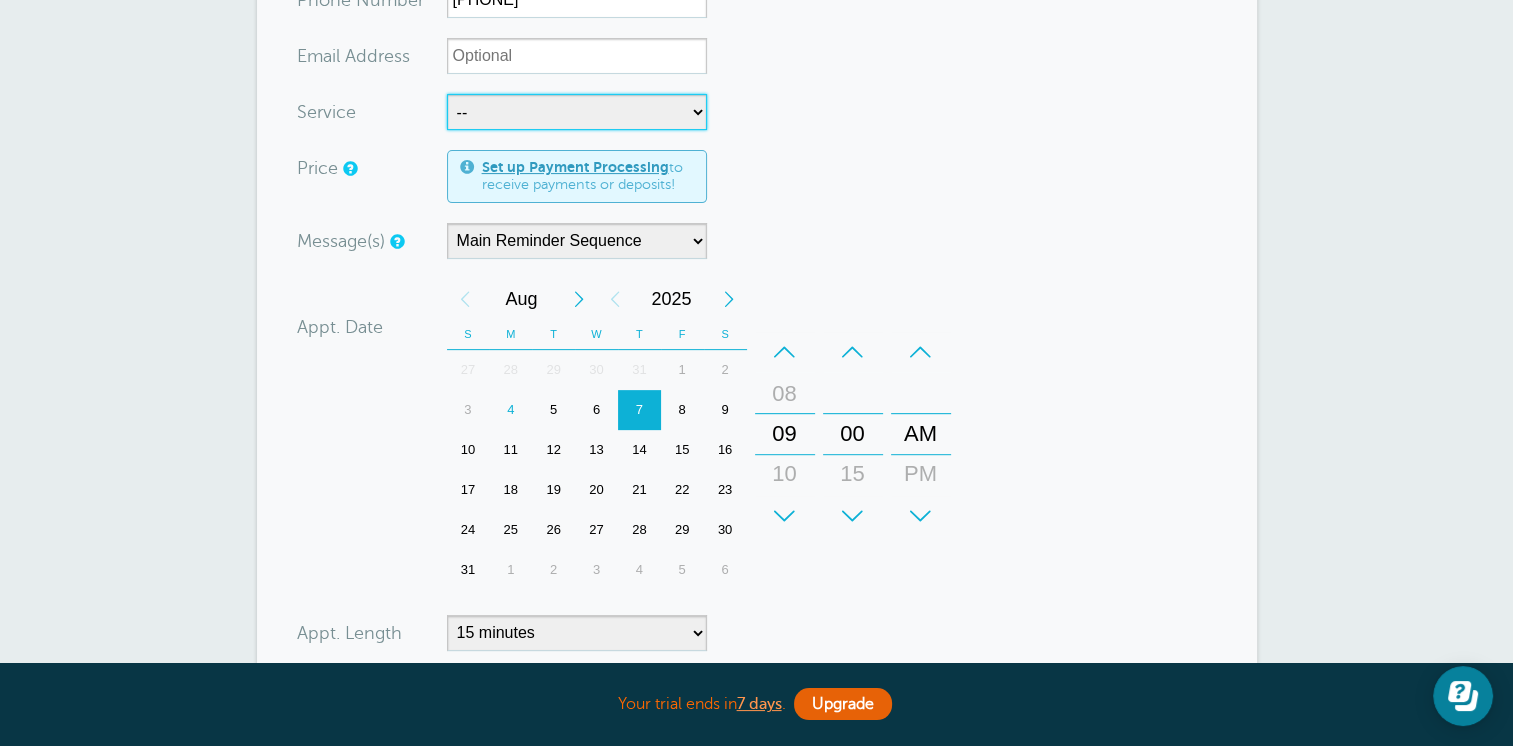 scroll, scrollTop: 600, scrollLeft: 0, axis: vertical 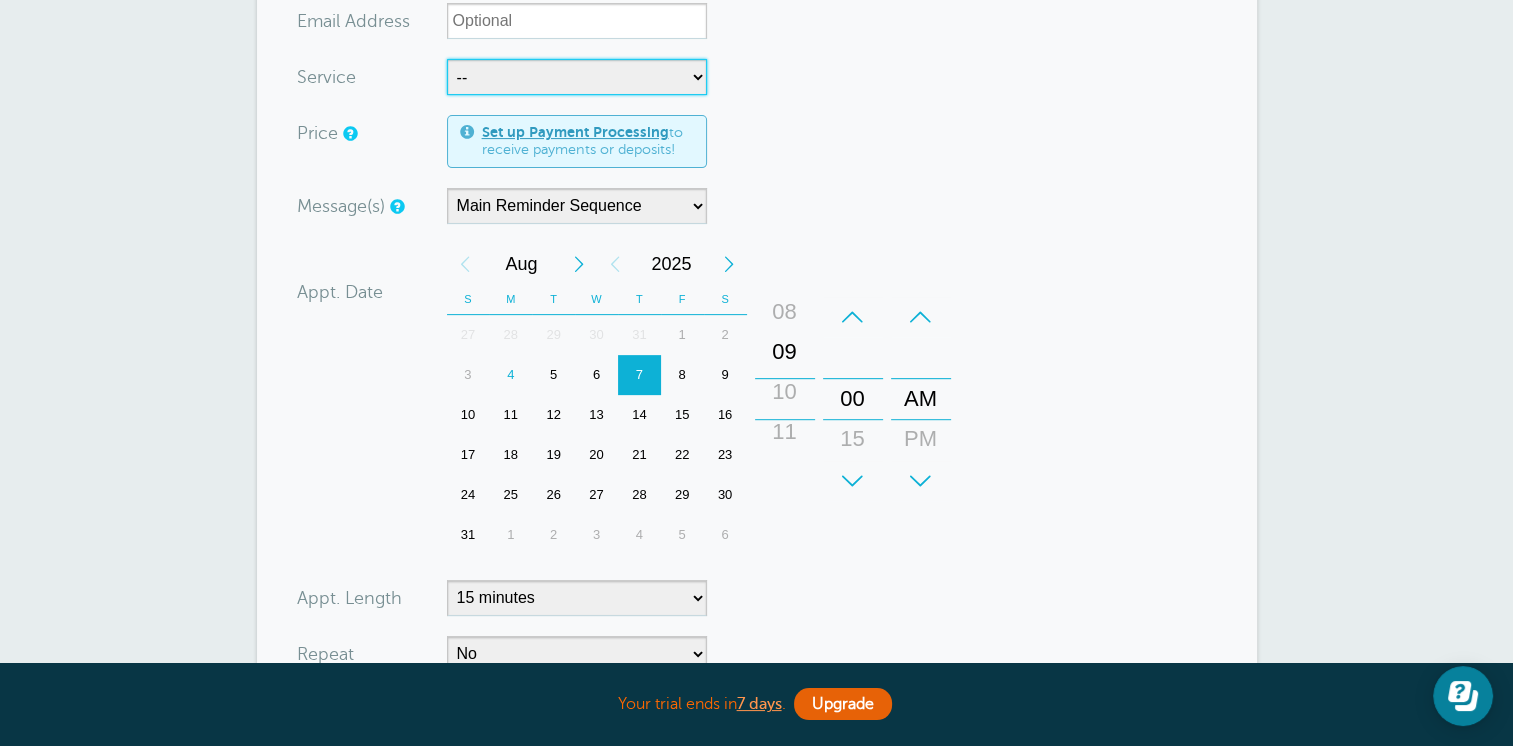 drag, startPoint x: 784, startPoint y: 429, endPoint x: 792, endPoint y: 382, distance: 47.67599 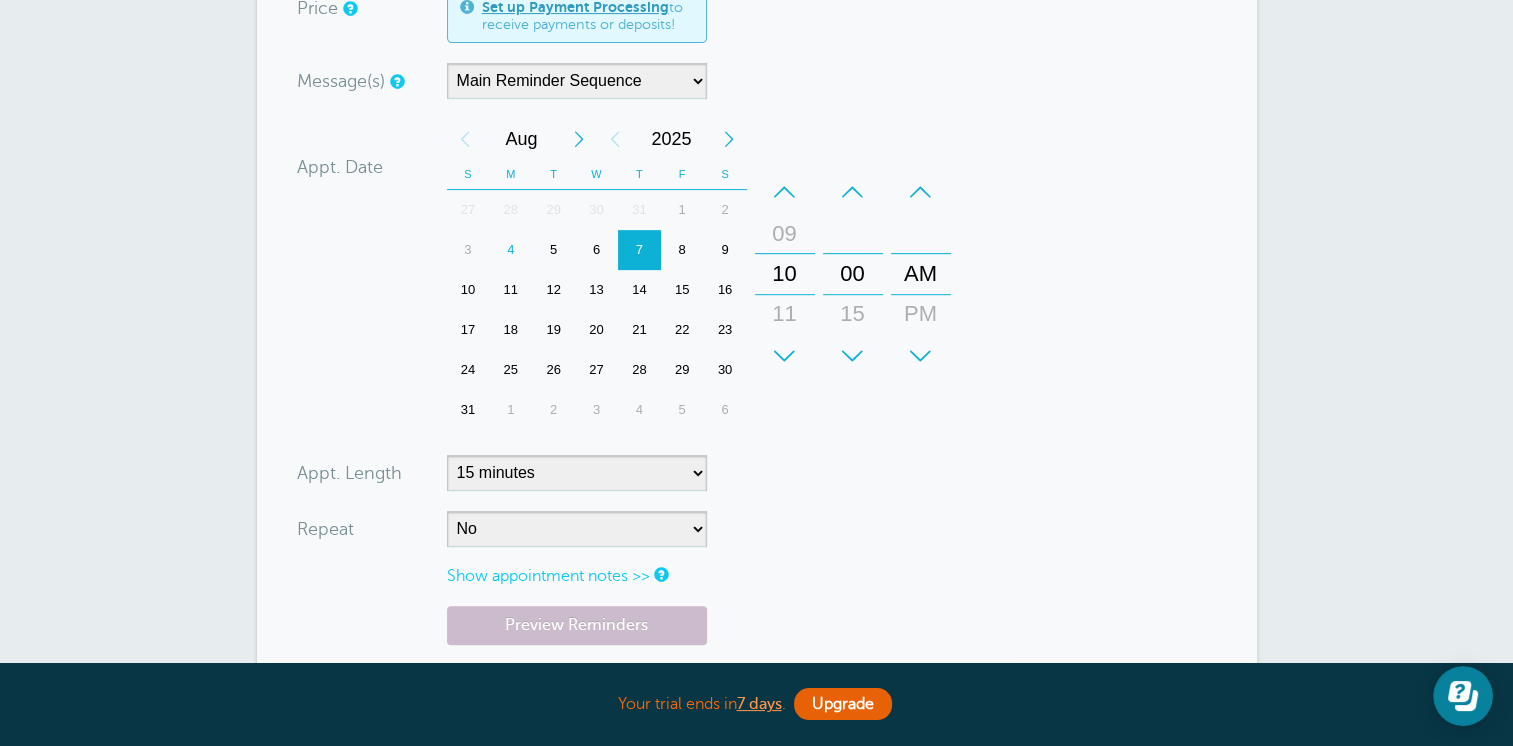 scroll, scrollTop: 800, scrollLeft: 0, axis: vertical 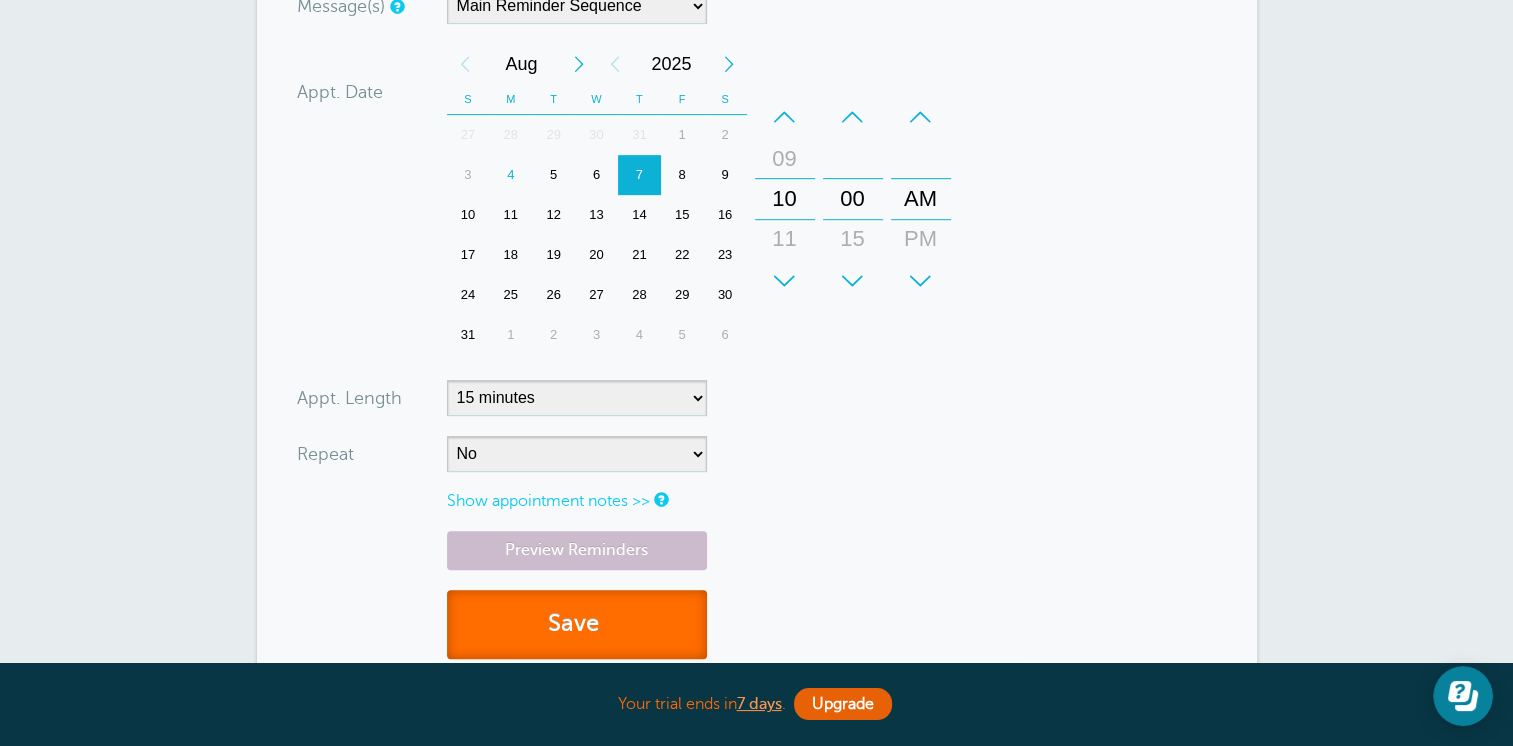 click on "Save" at bounding box center (577, 624) 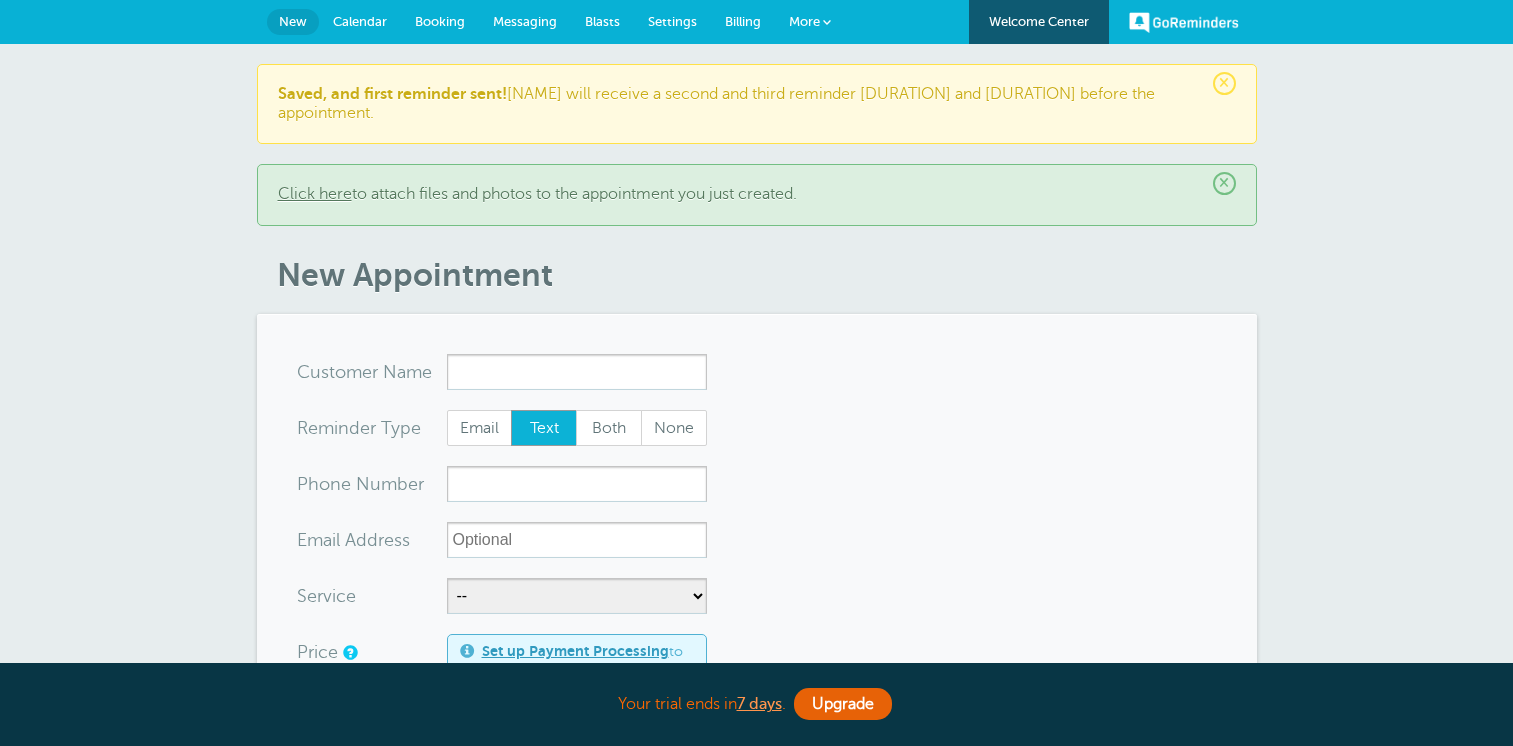 scroll, scrollTop: 0, scrollLeft: 0, axis: both 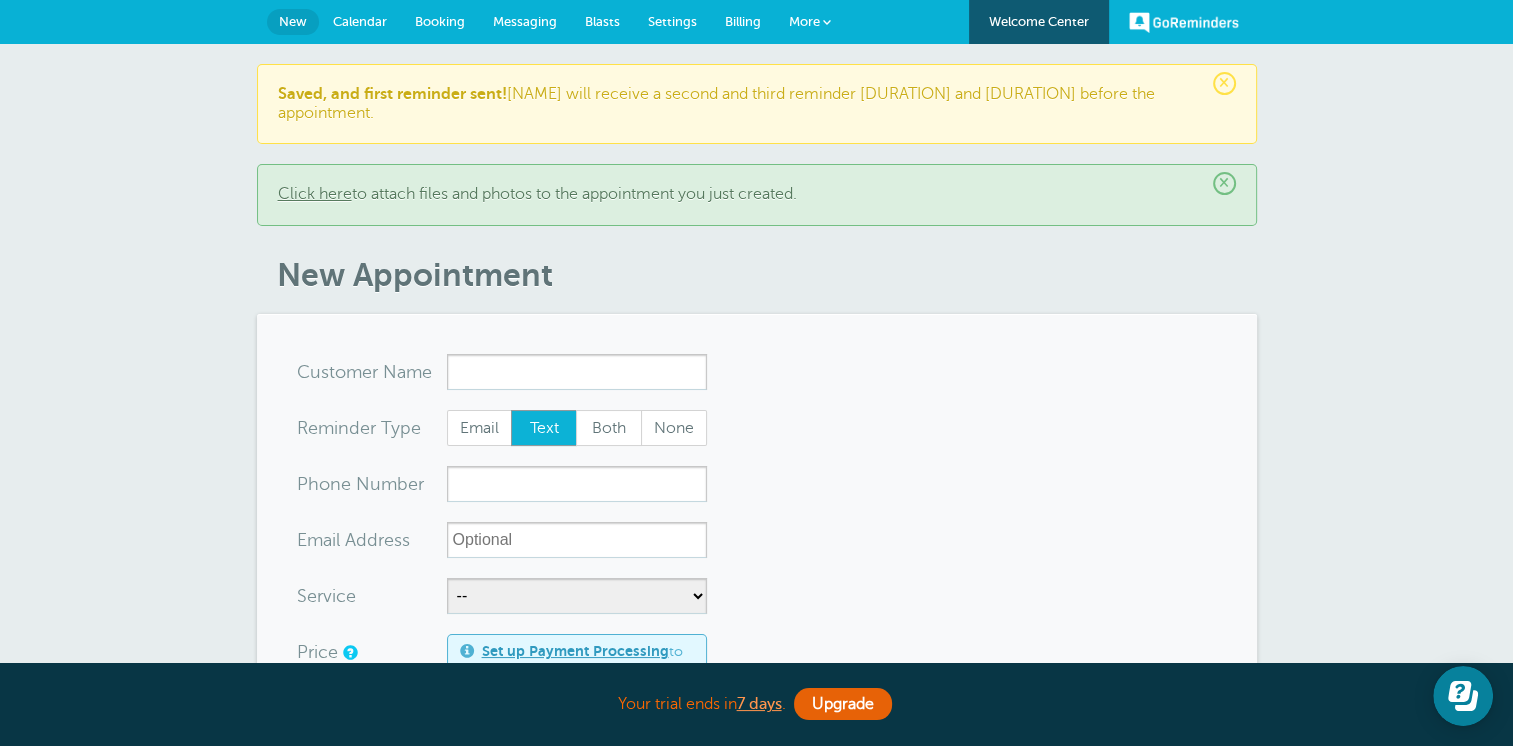 click on "Calendar" at bounding box center (360, 21) 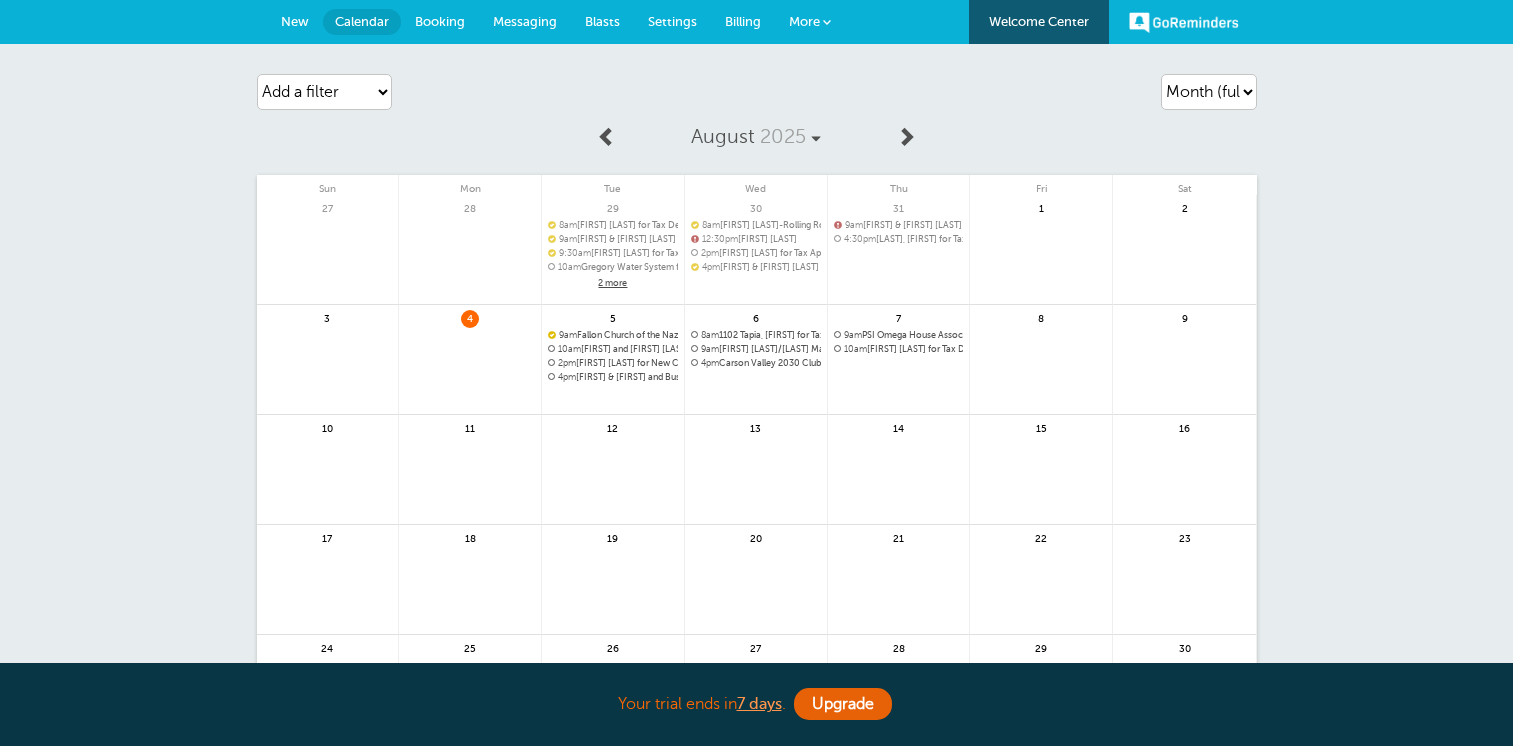 scroll, scrollTop: 0, scrollLeft: 0, axis: both 